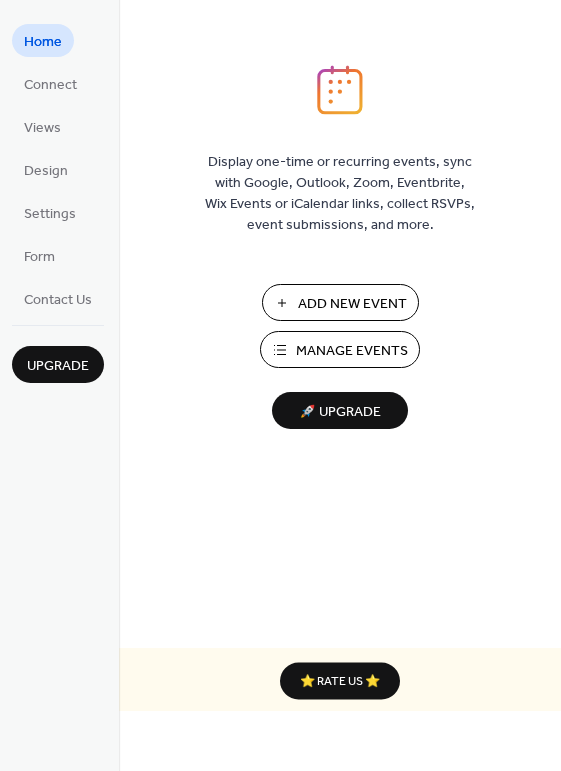 scroll, scrollTop: 0, scrollLeft: 0, axis: both 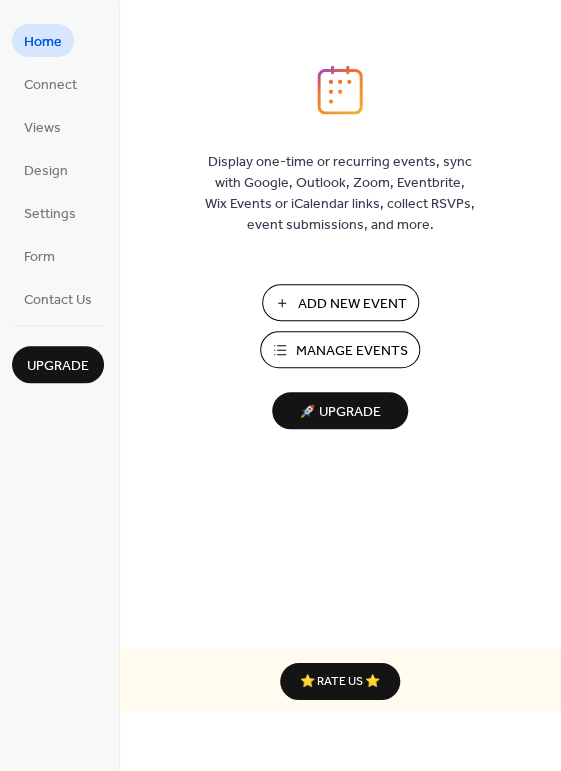 click on "Add New Event" at bounding box center [352, 304] 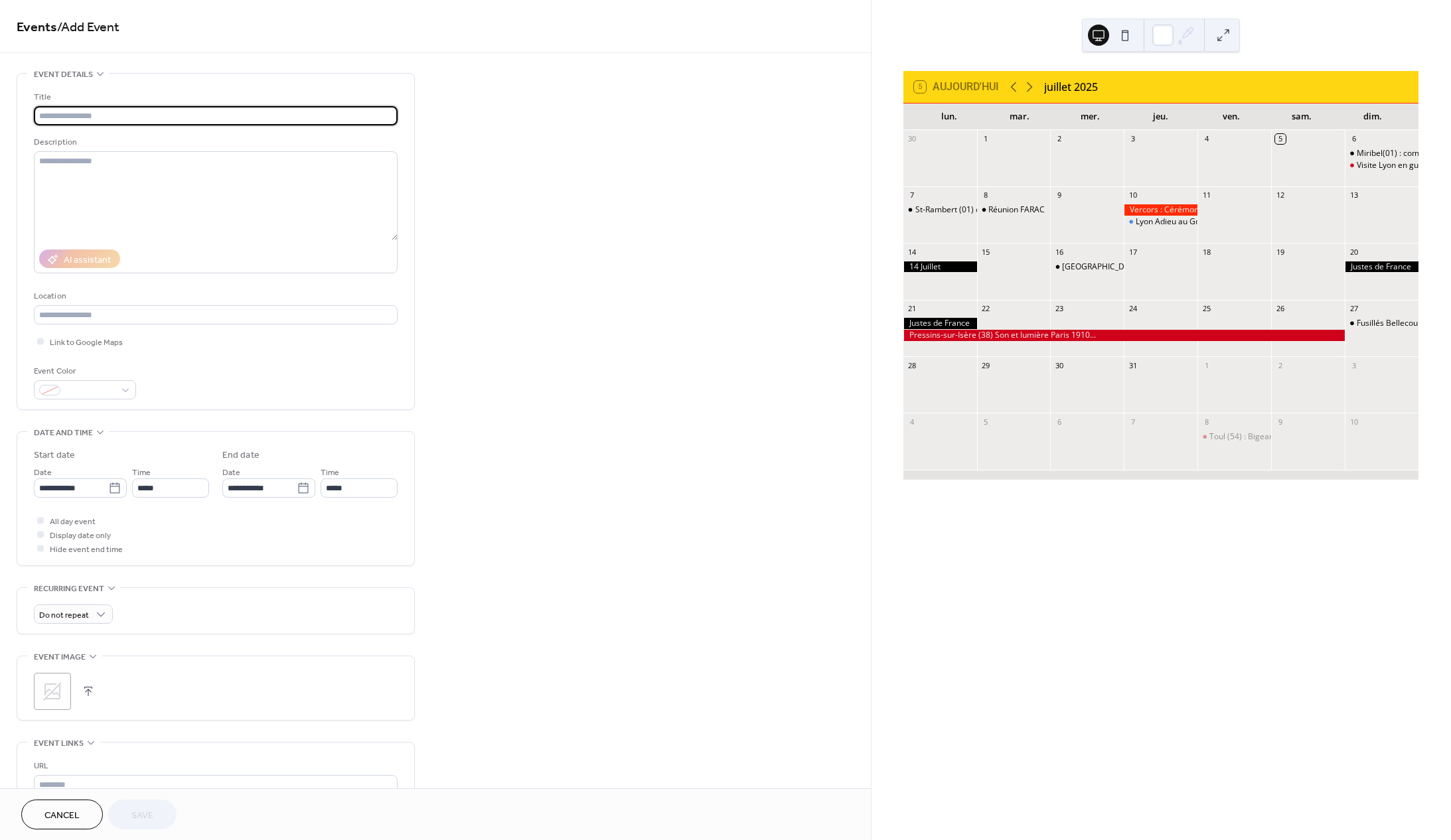 scroll, scrollTop: 0, scrollLeft: 0, axis: both 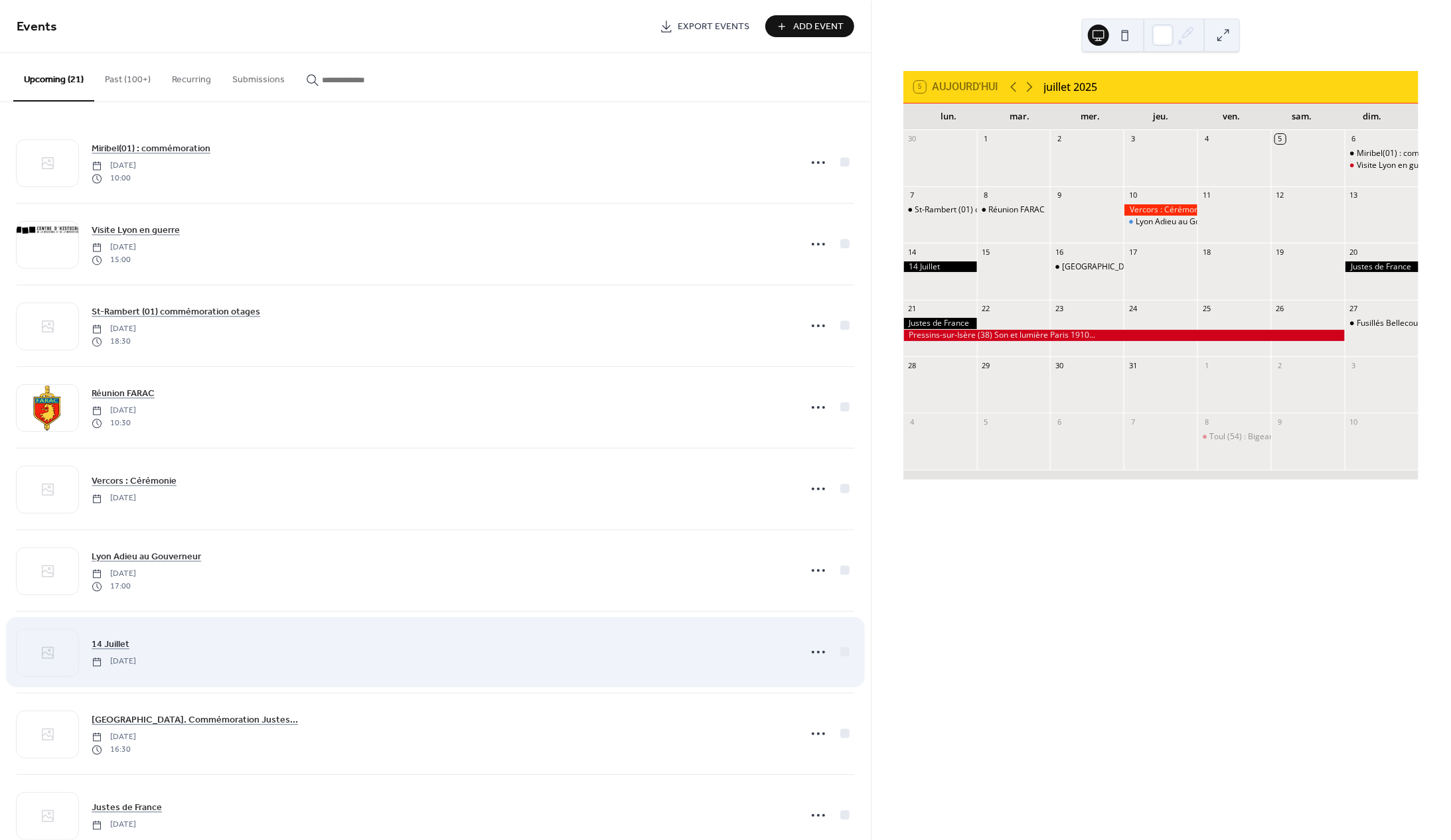click on "14 Juillet Monday, July 14, 2025" at bounding box center (441, 652) 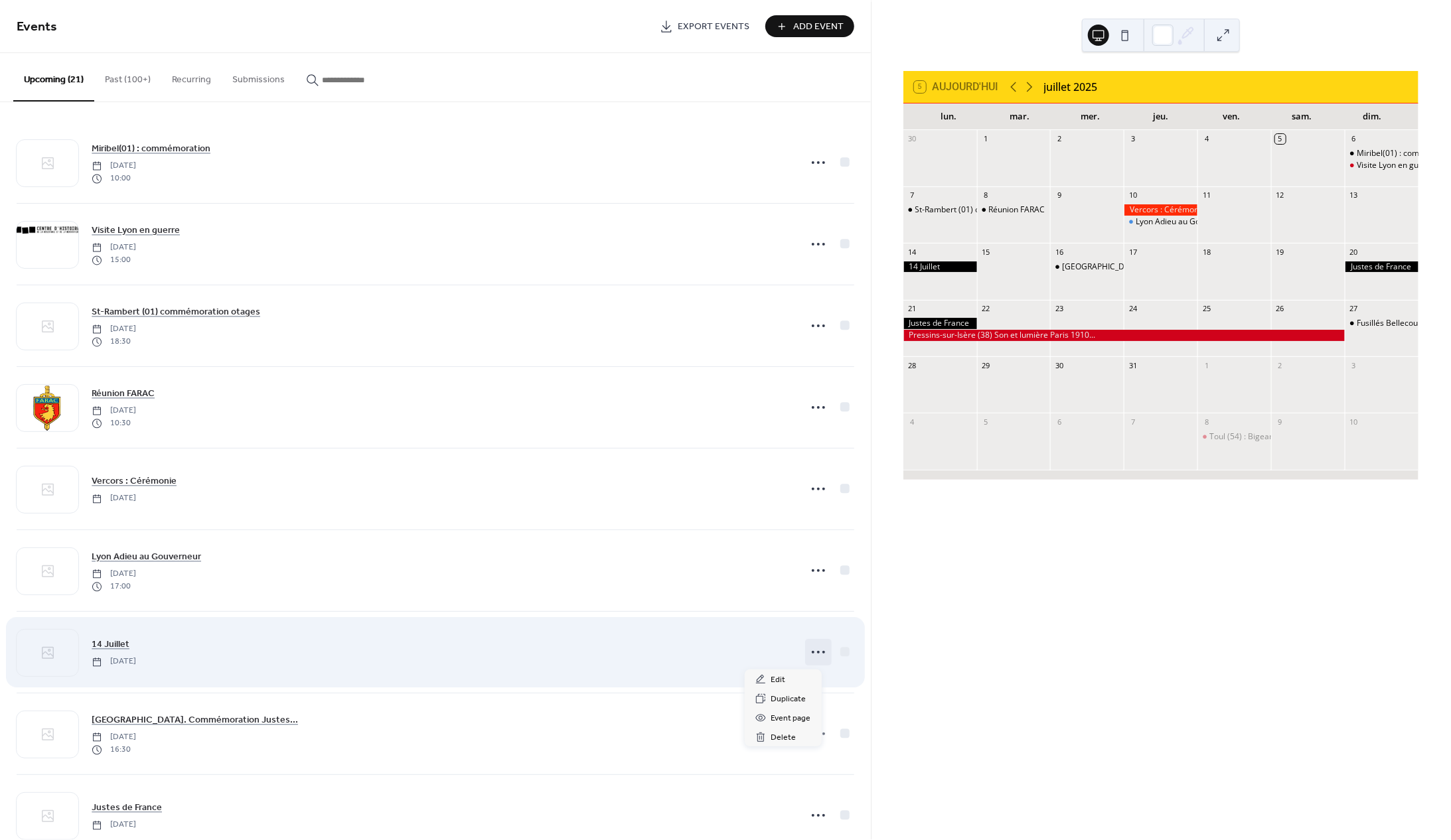 click 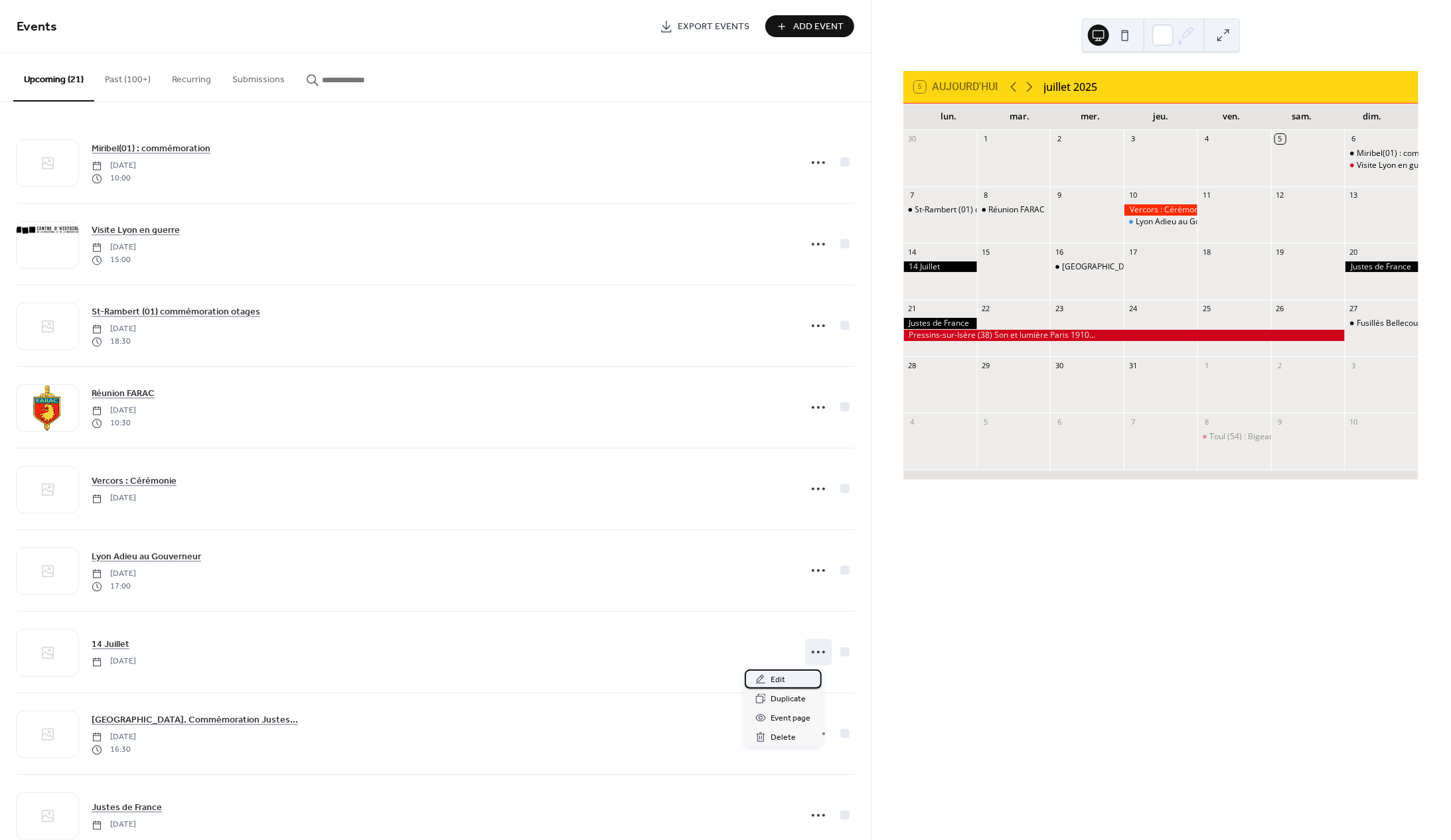 click on "Edit" at bounding box center (783, 679) 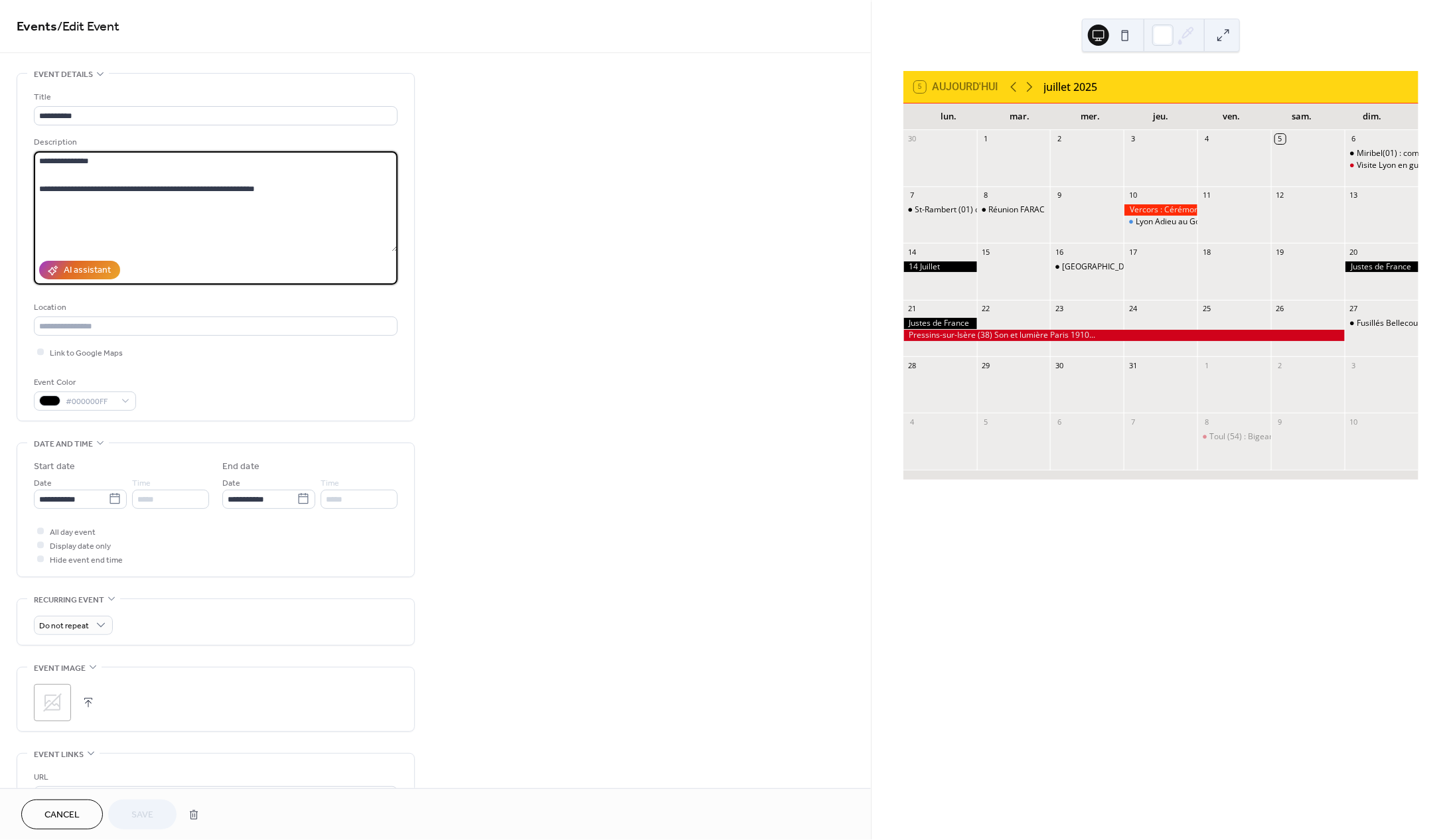 drag, startPoint x: 38, startPoint y: 163, endPoint x: 226, endPoint y: 240, distance: 203.15757 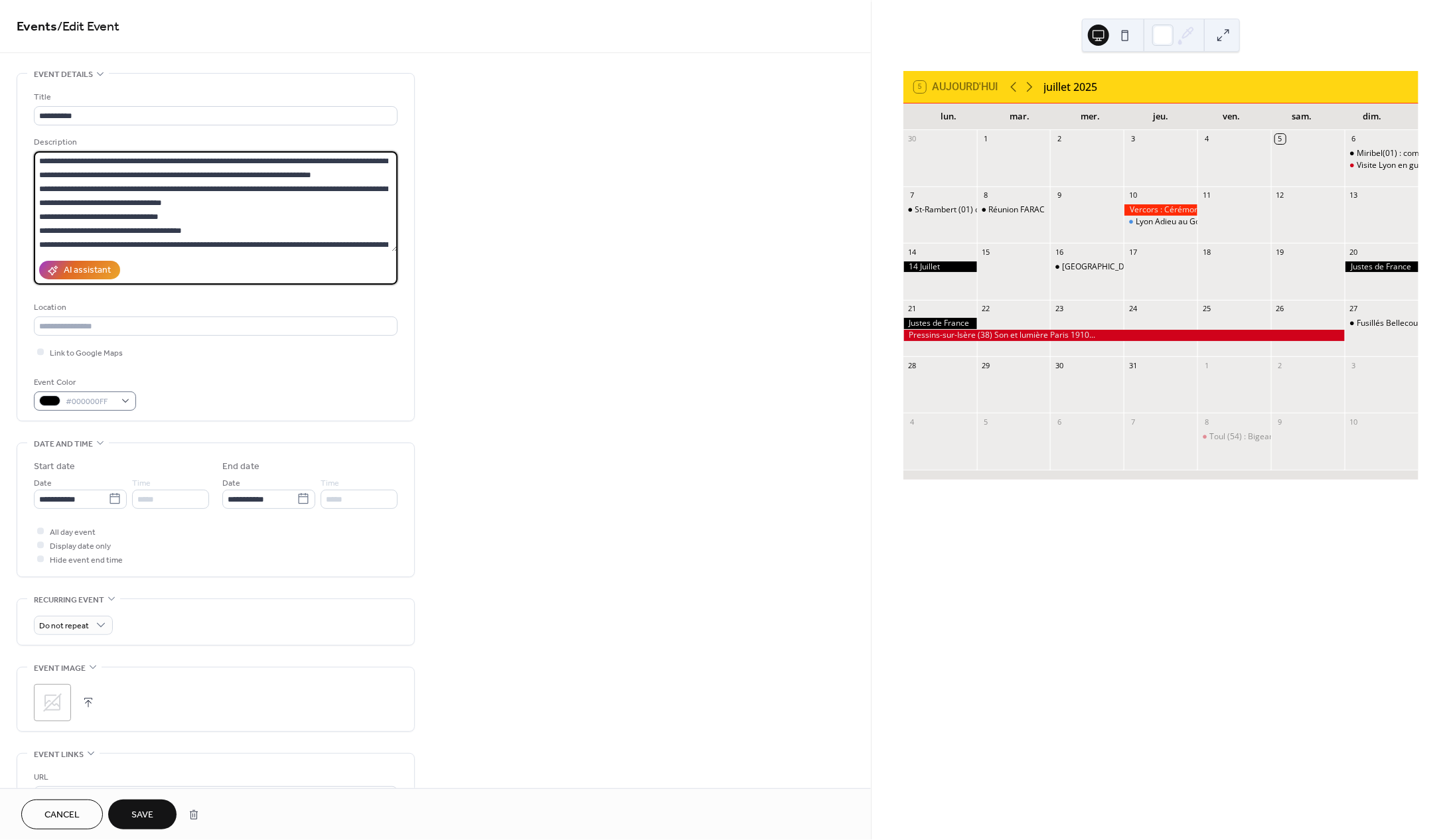 scroll, scrollTop: 84, scrollLeft: 0, axis: vertical 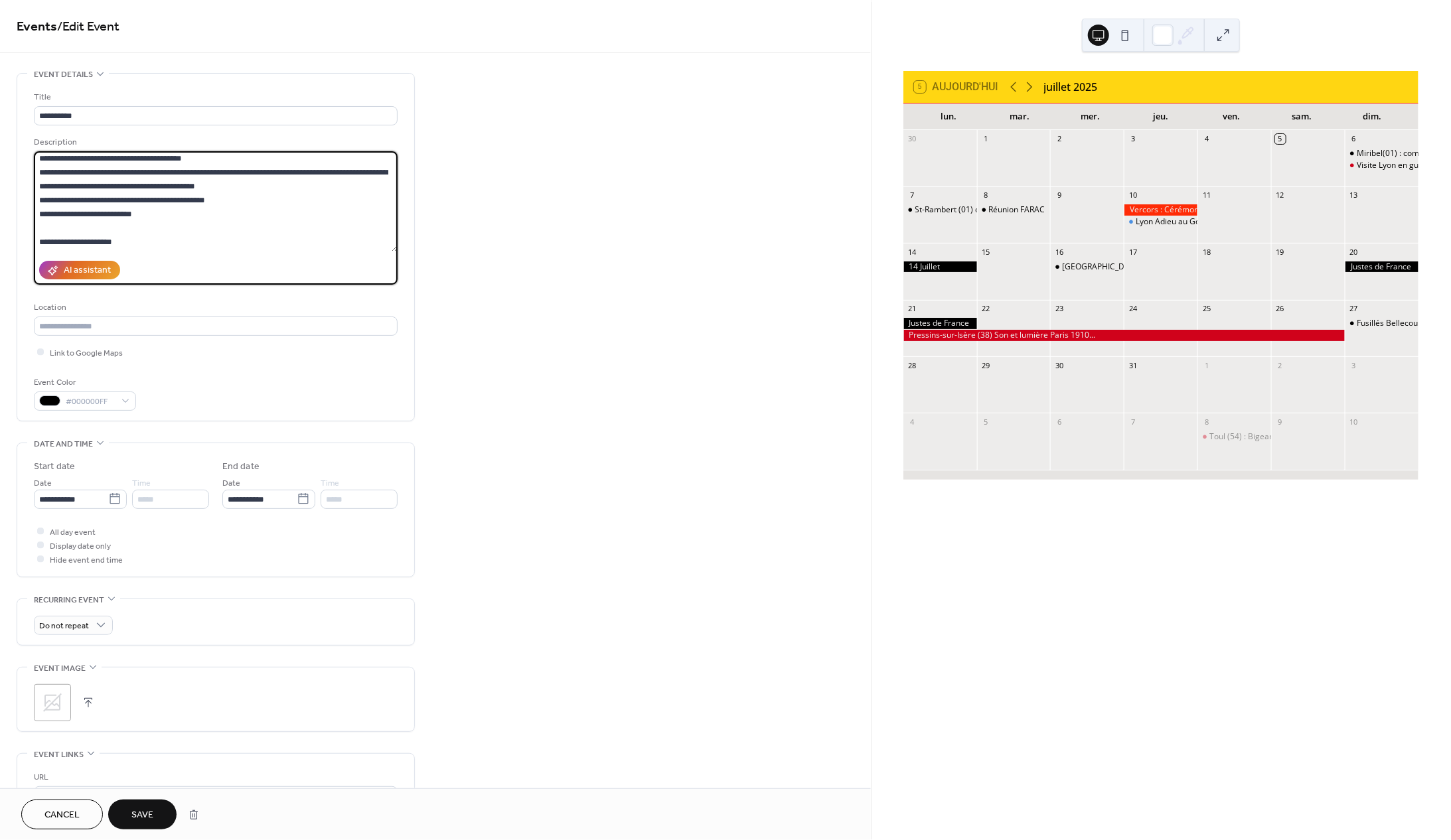 type on "**********" 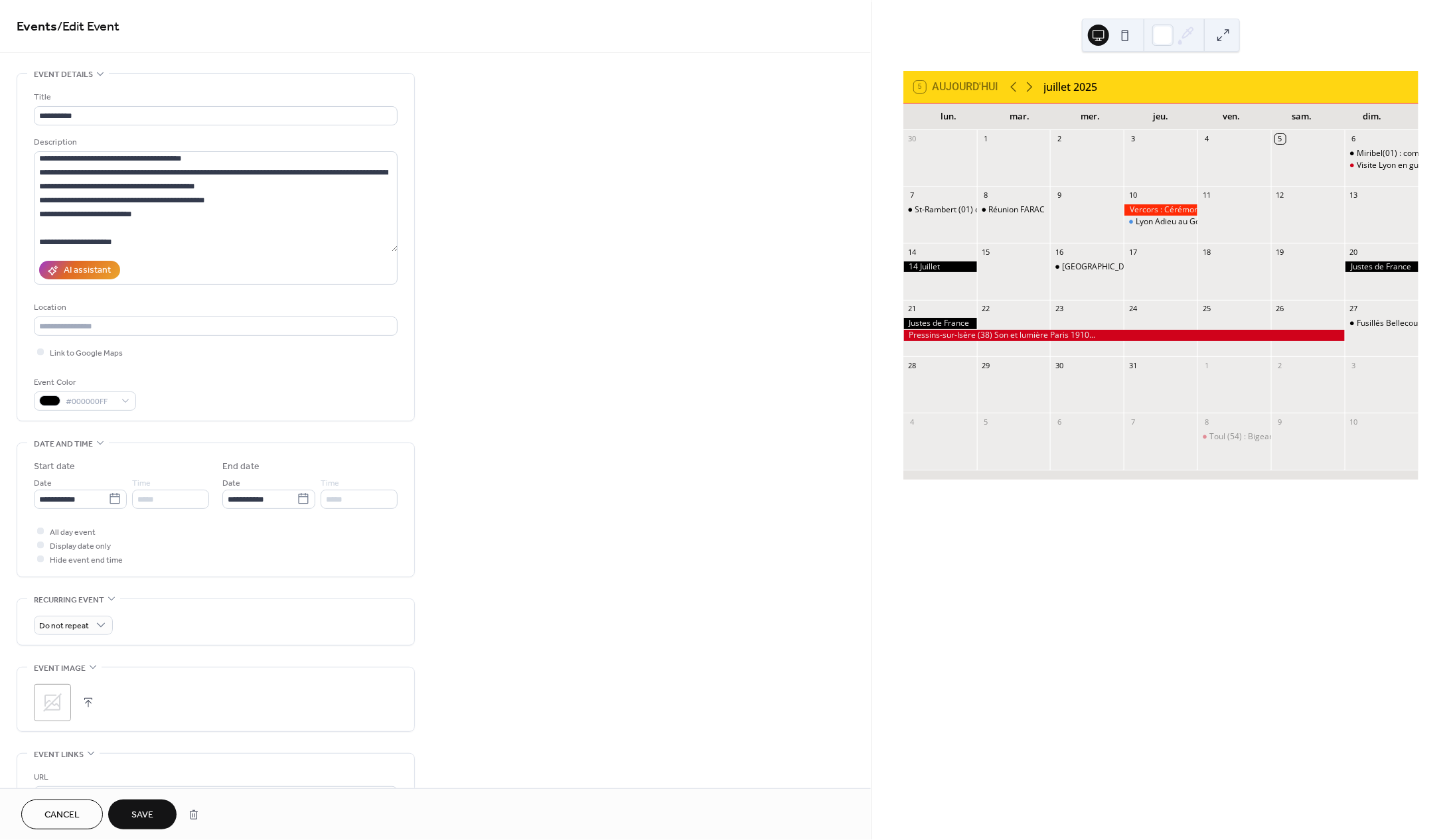 click on "*****" at bounding box center [171, 499] 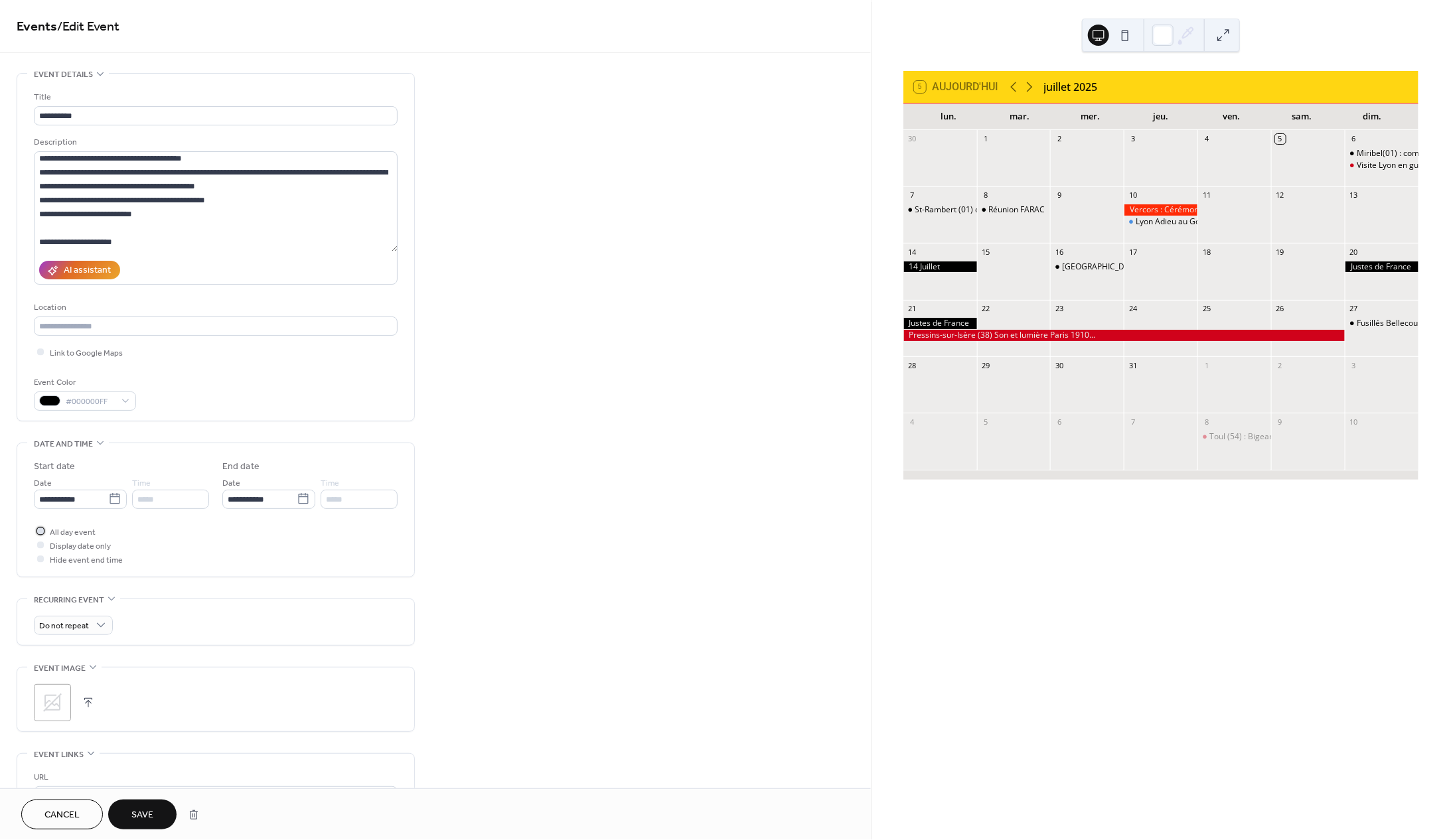 click at bounding box center (40, 531) 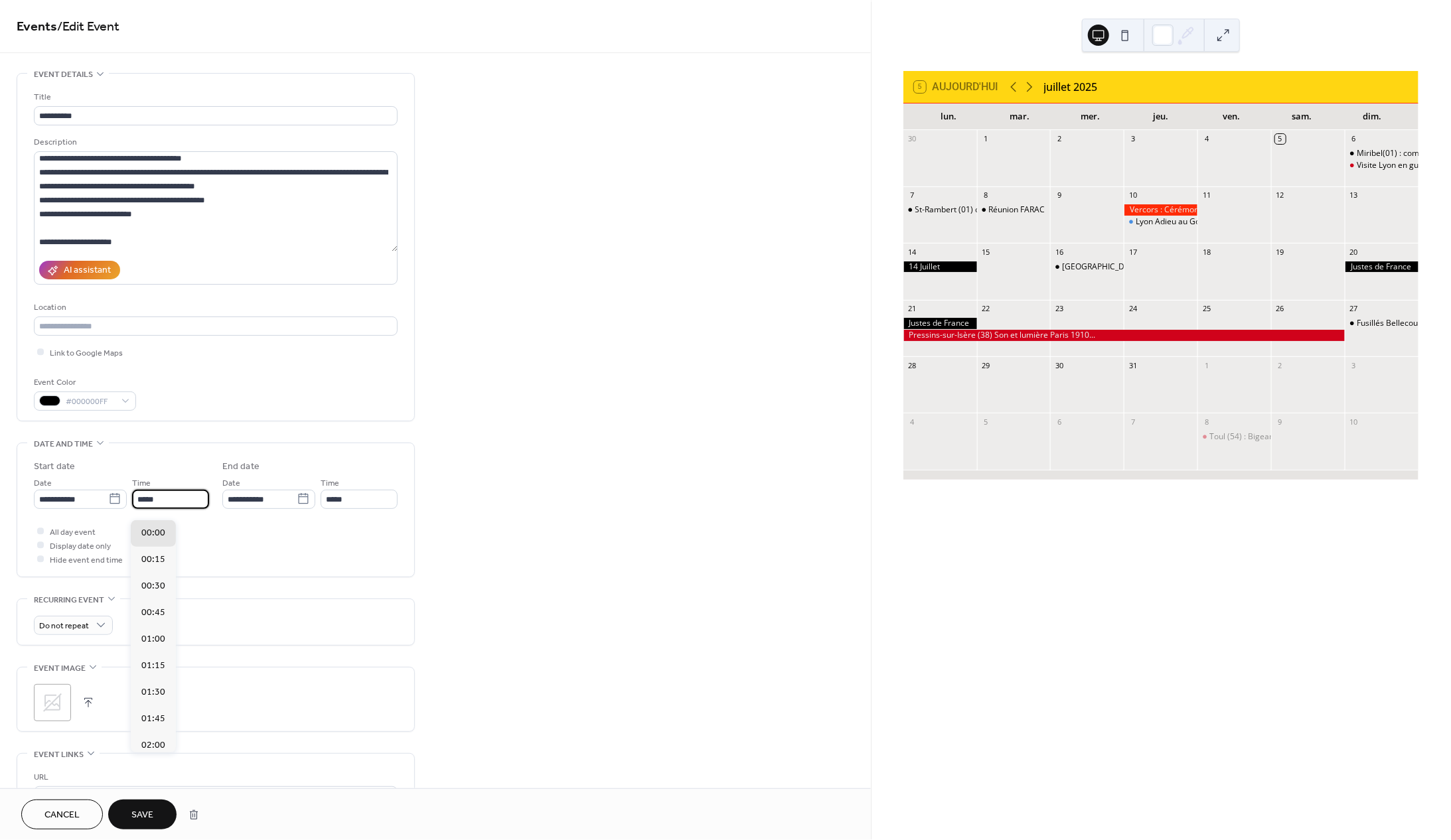 click on "*****" at bounding box center [171, 499] 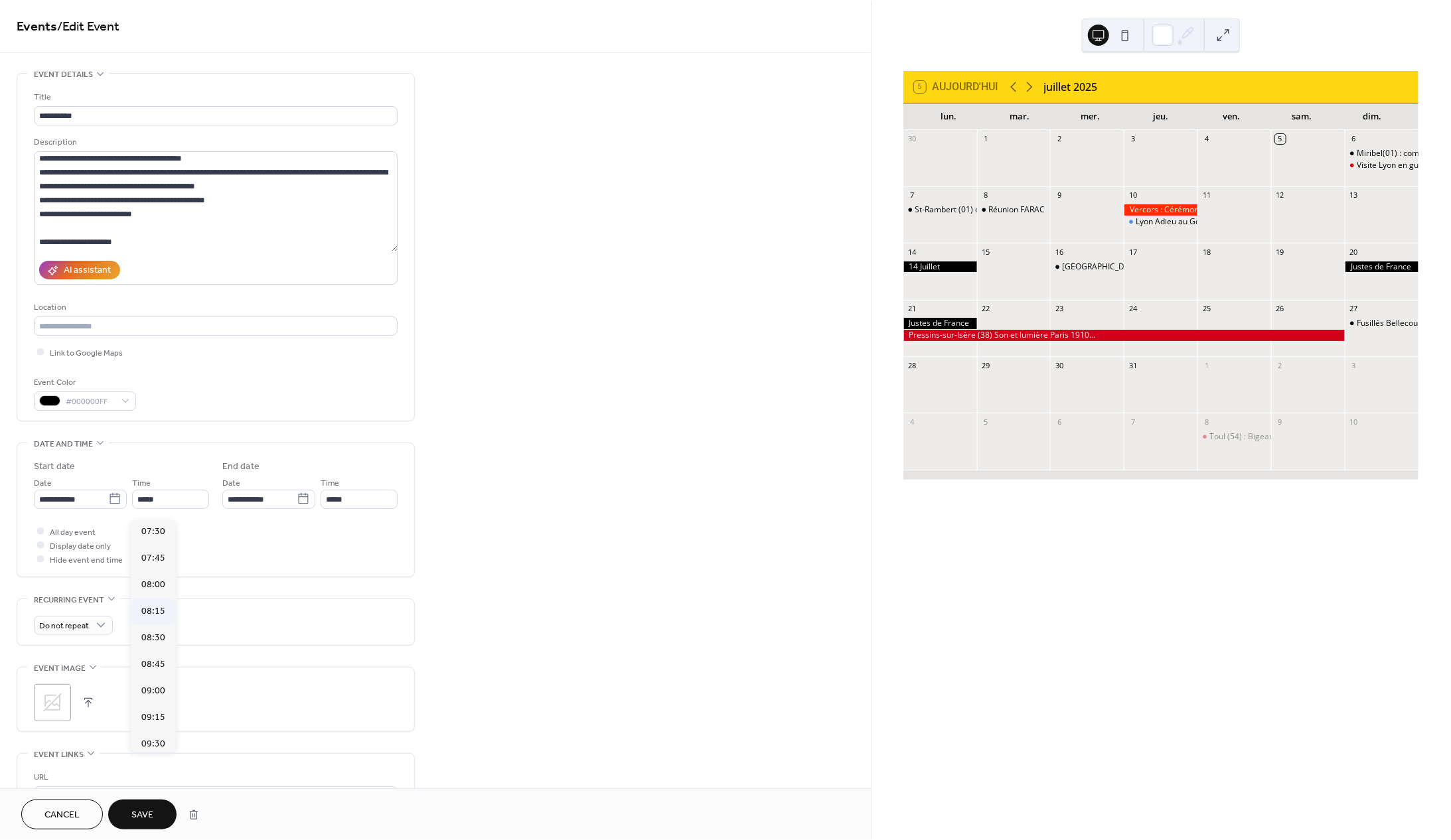scroll, scrollTop: 785, scrollLeft: 0, axis: vertical 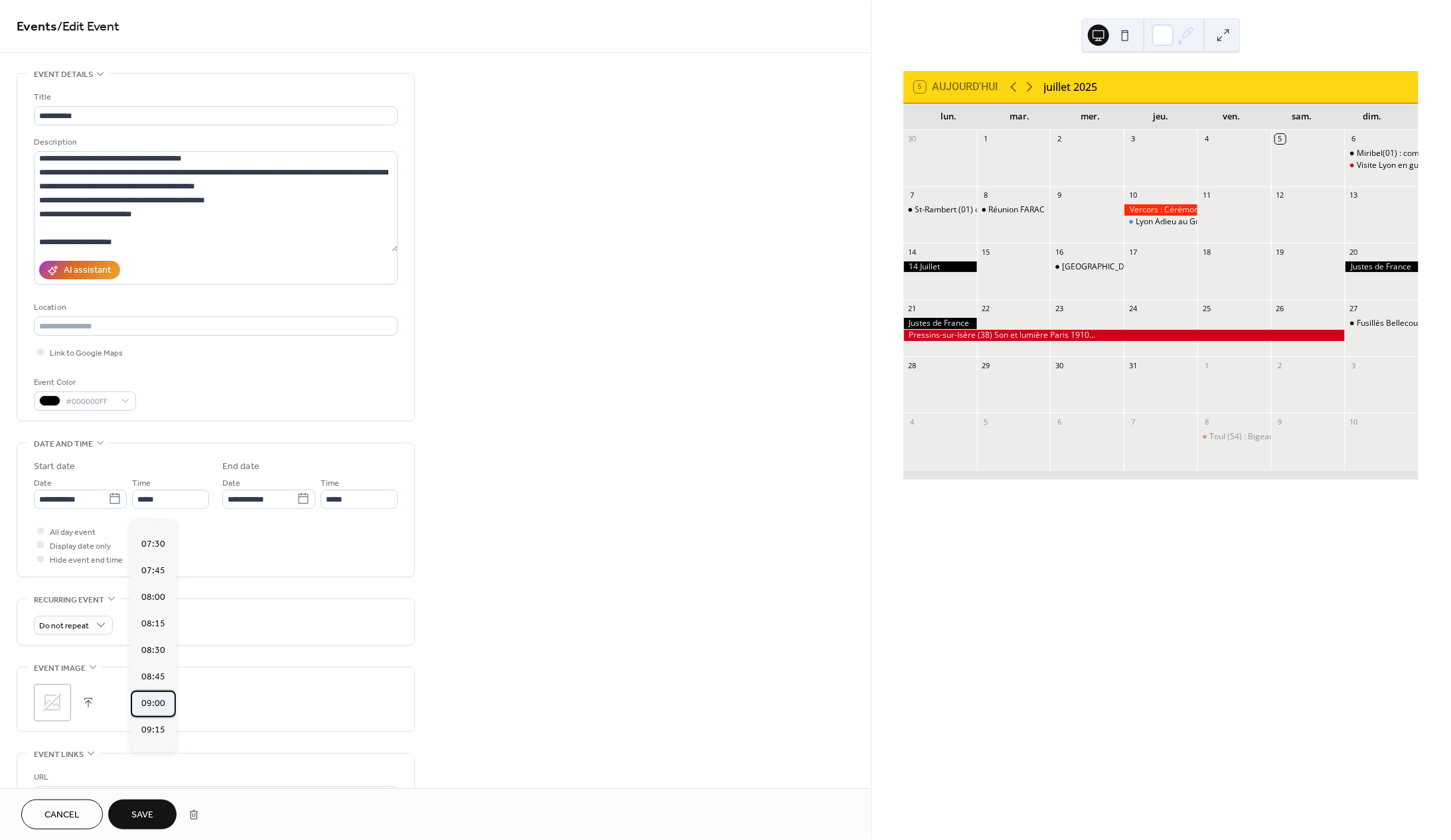 click on "09:00" at bounding box center [153, 703] 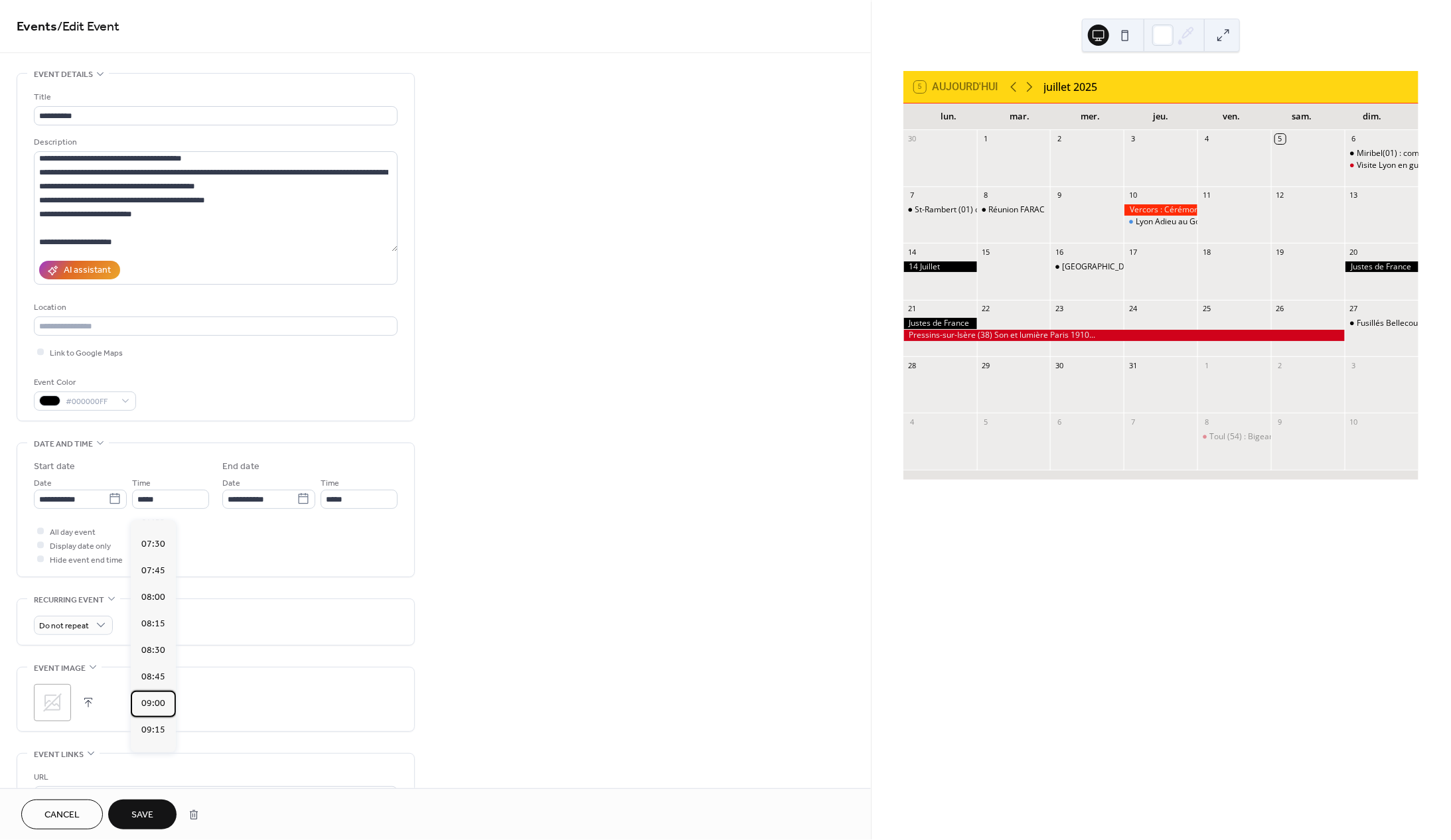 type on "*****" 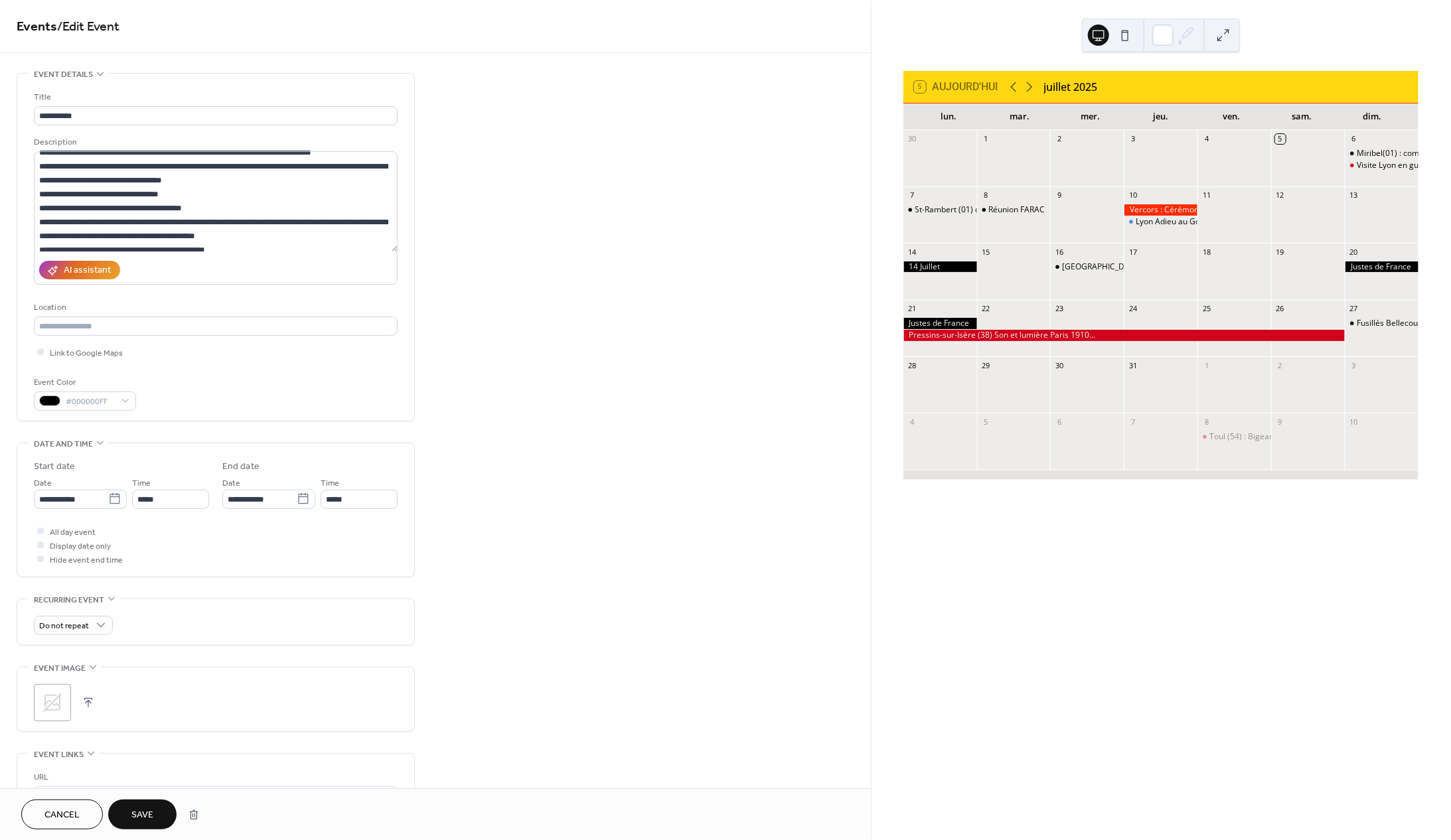 scroll, scrollTop: 33, scrollLeft: 0, axis: vertical 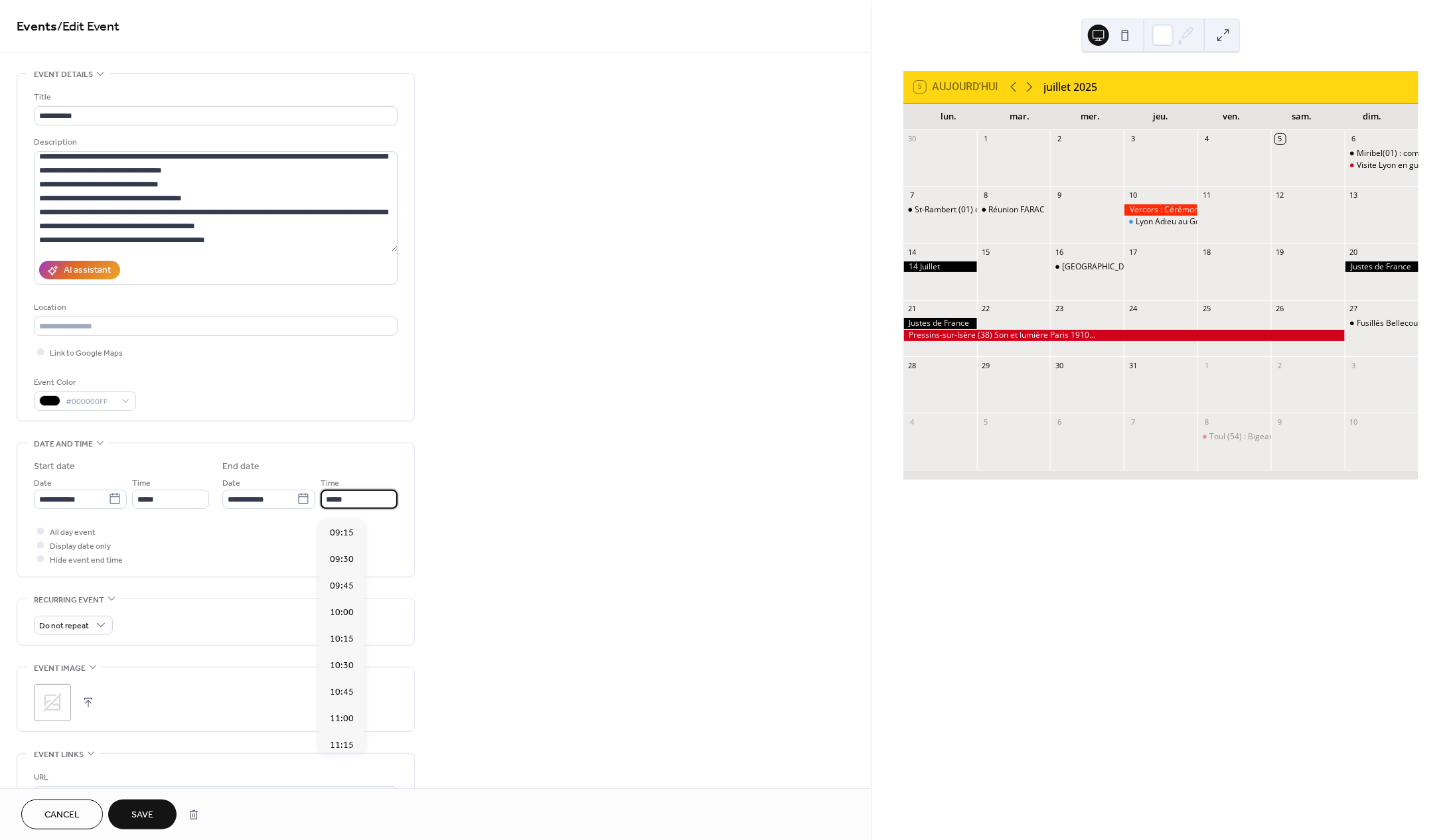 click on "*****" at bounding box center (359, 499) 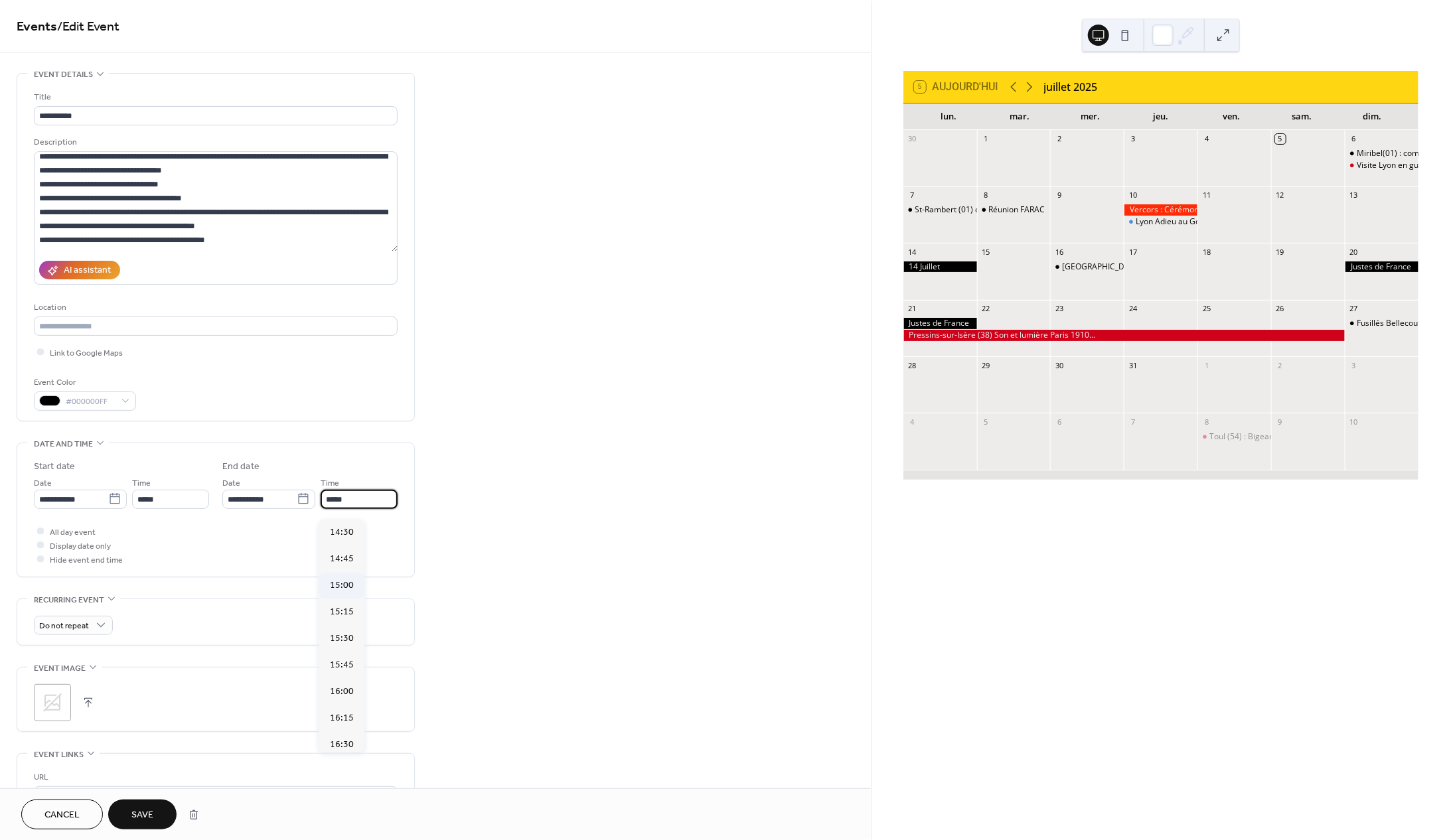 scroll, scrollTop: 557, scrollLeft: 0, axis: vertical 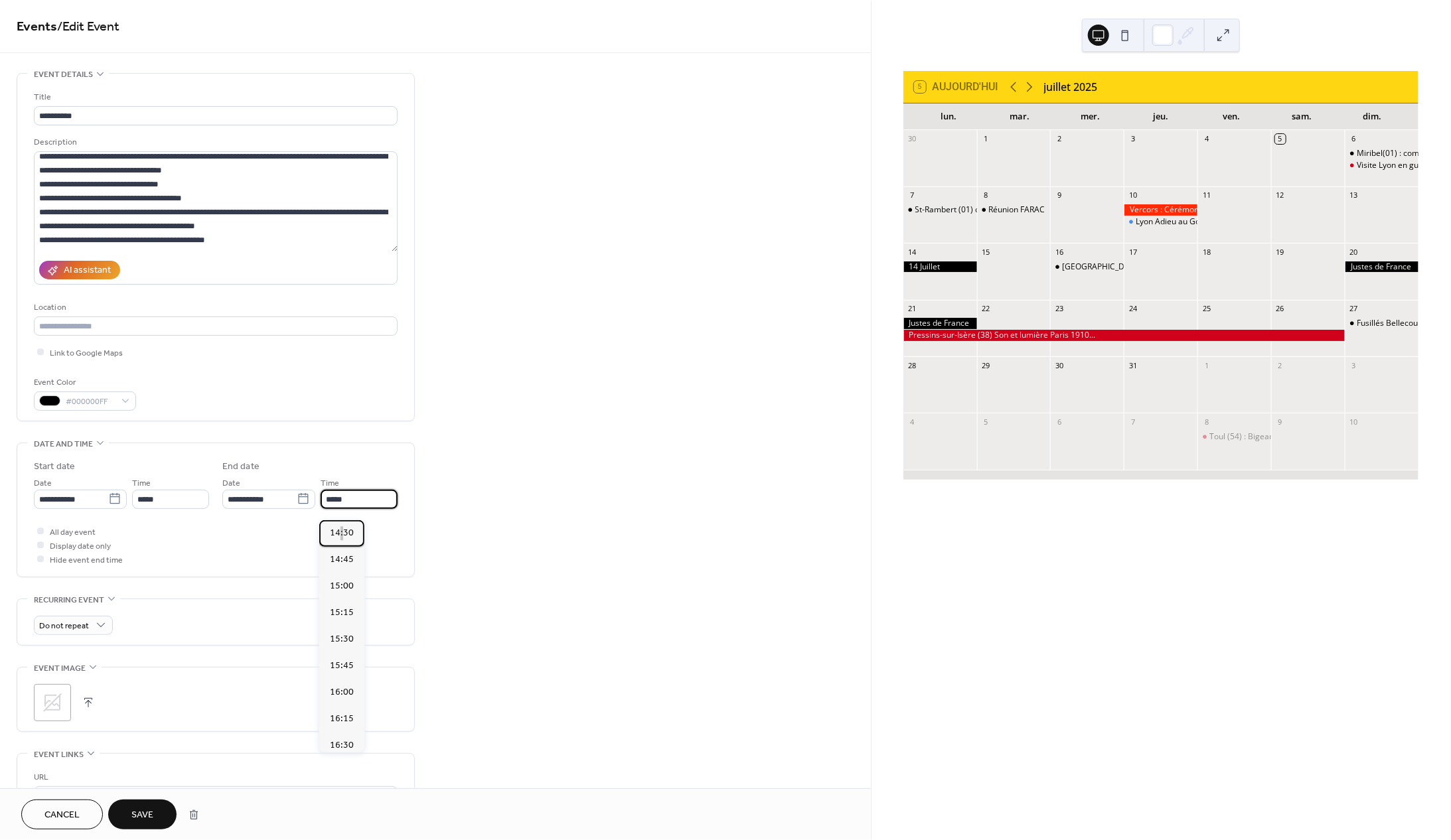click on "14:30" at bounding box center (342, 533) 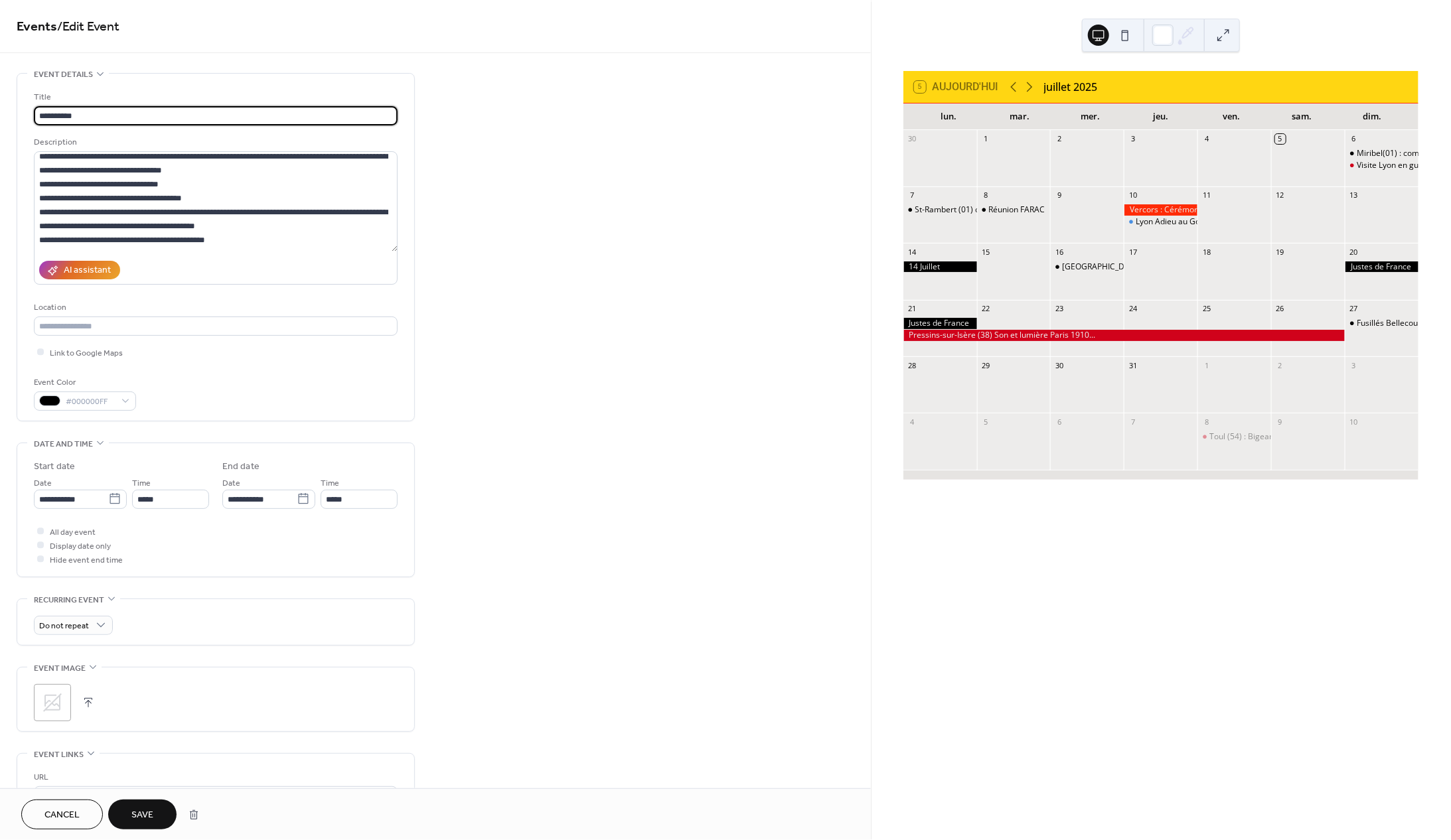click on "**********" at bounding box center [216, 115] 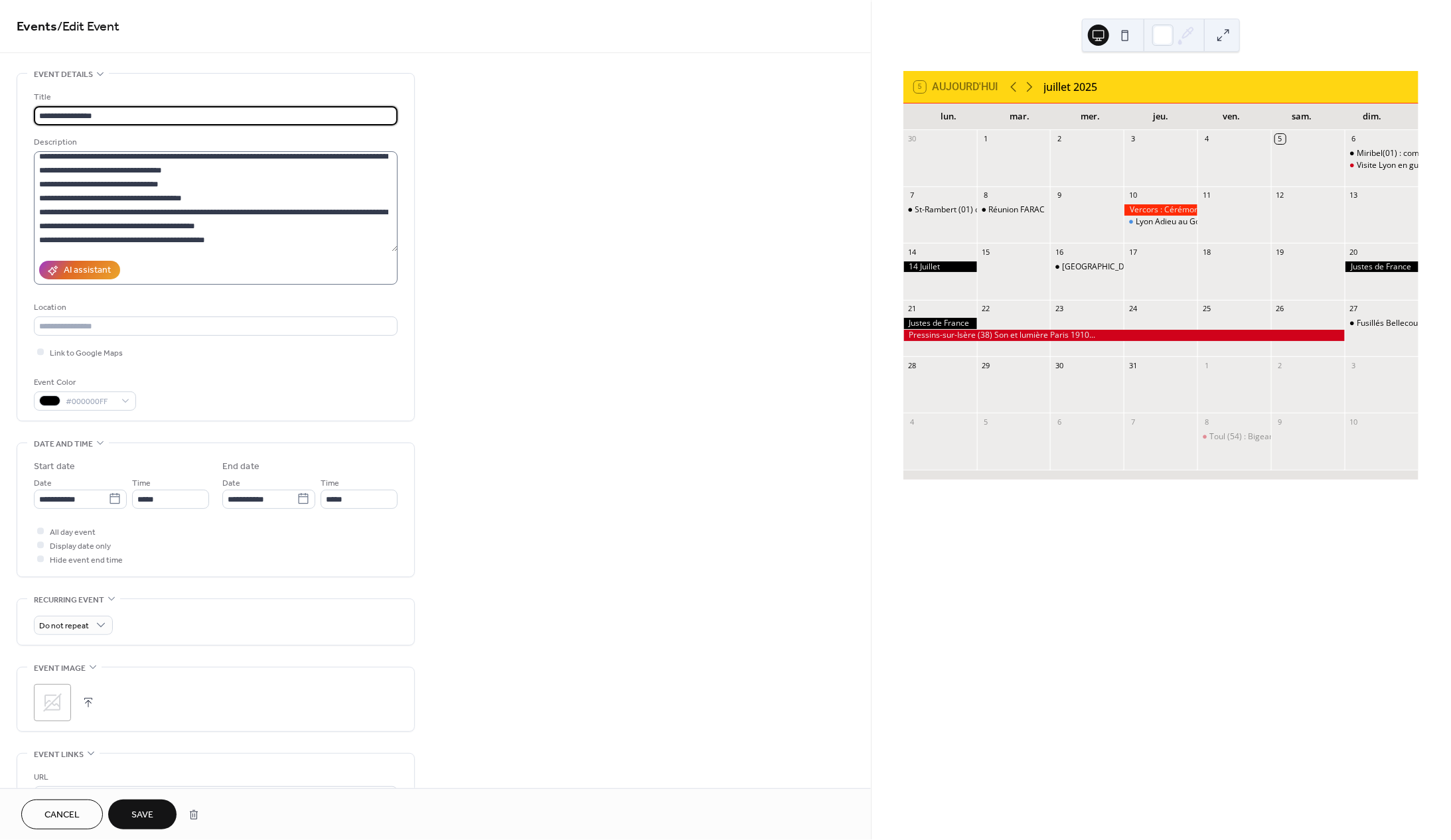 type on "**********" 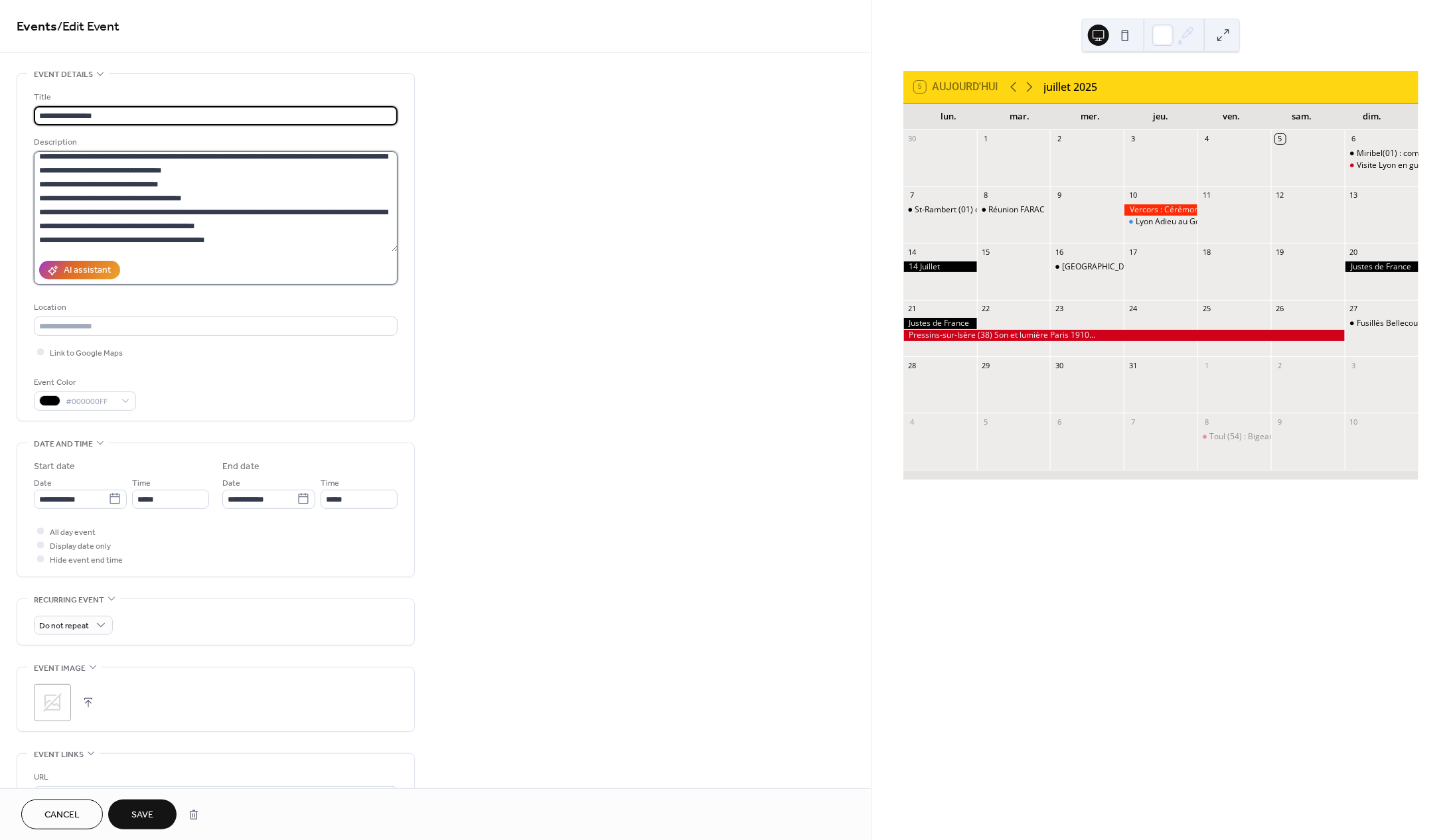 click on "**********" at bounding box center [216, 201] 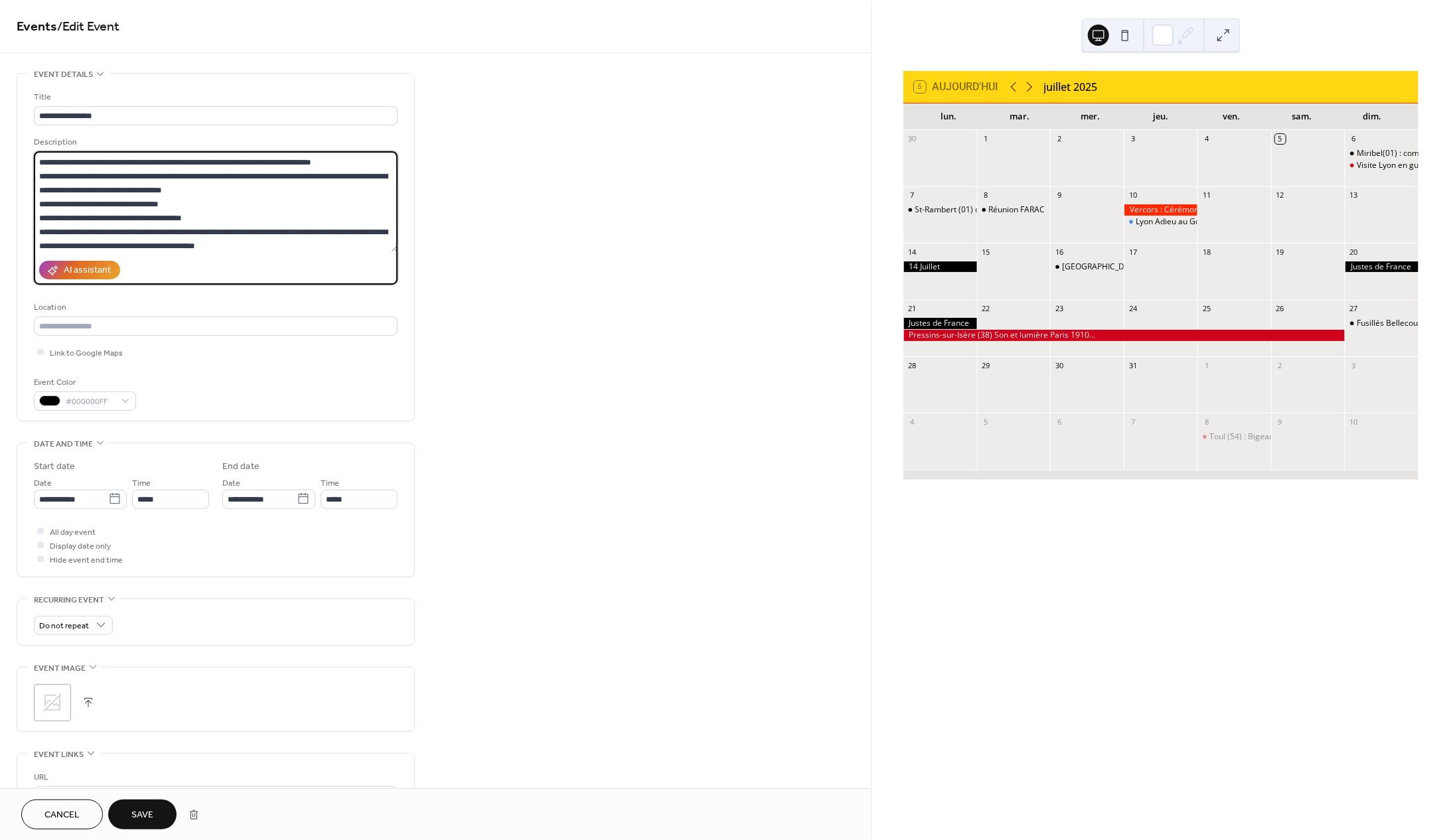 scroll, scrollTop: 0, scrollLeft: 0, axis: both 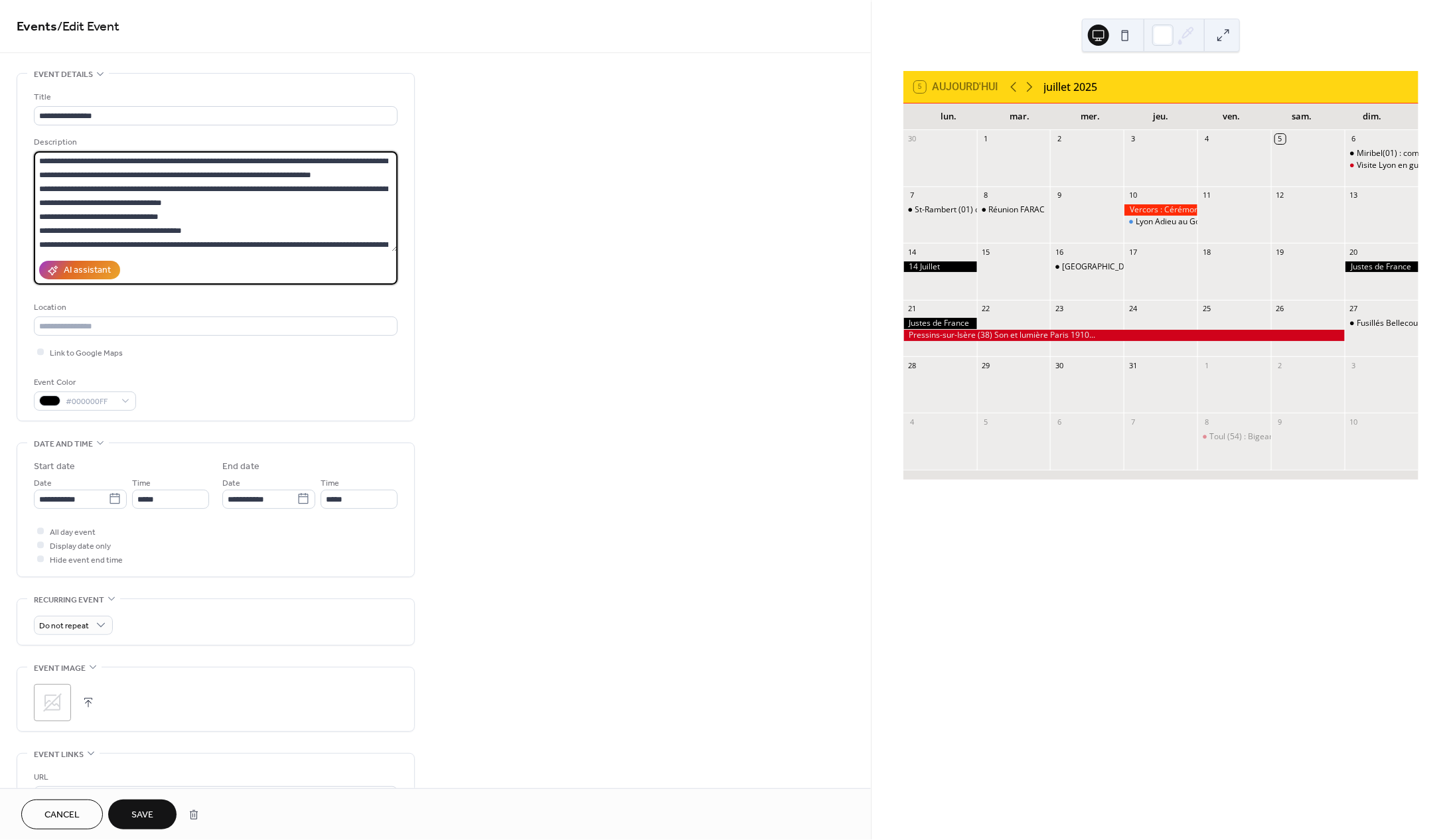 click on "**********" at bounding box center [216, 201] 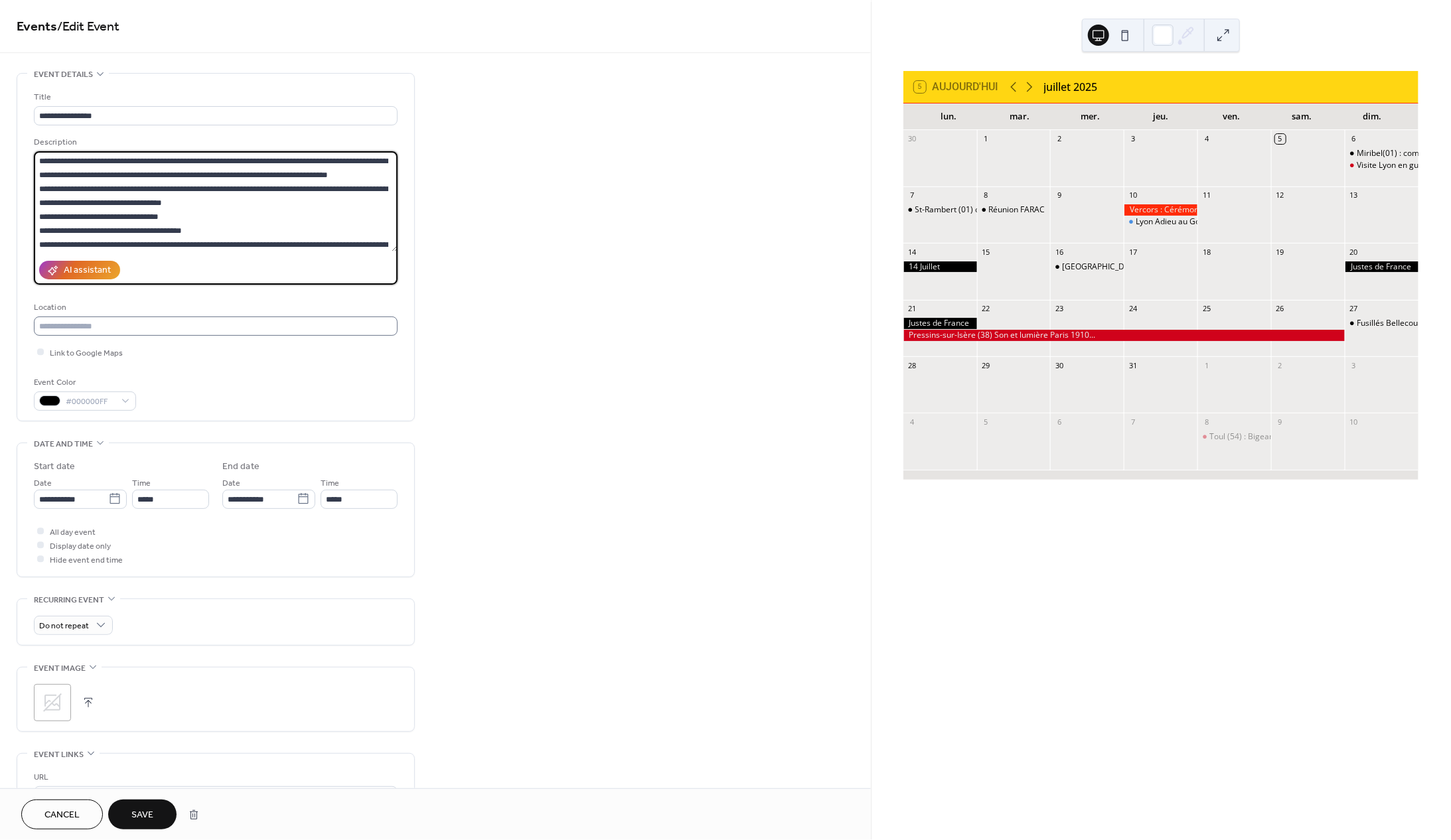 type on "**********" 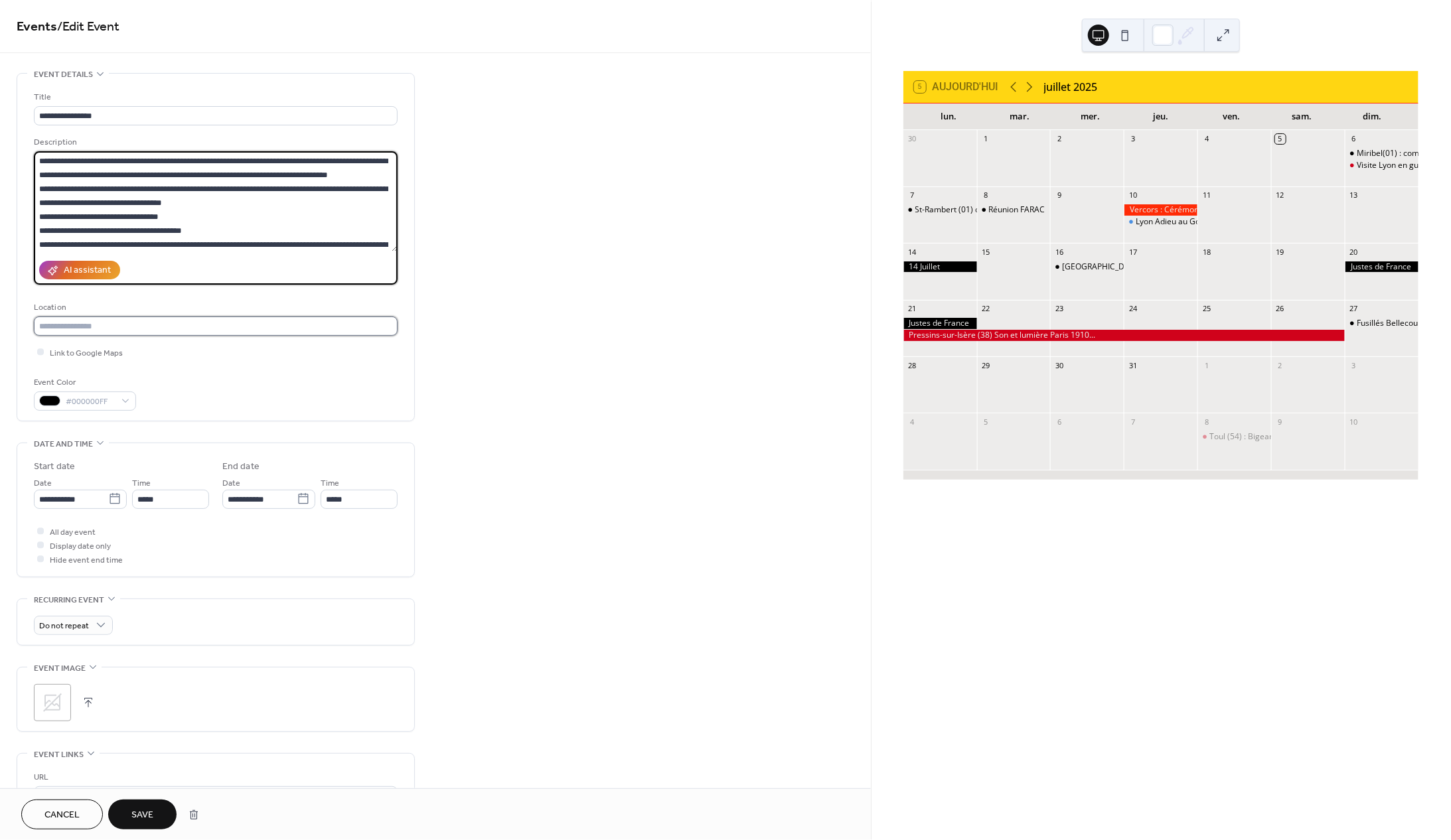 click at bounding box center (216, 326) 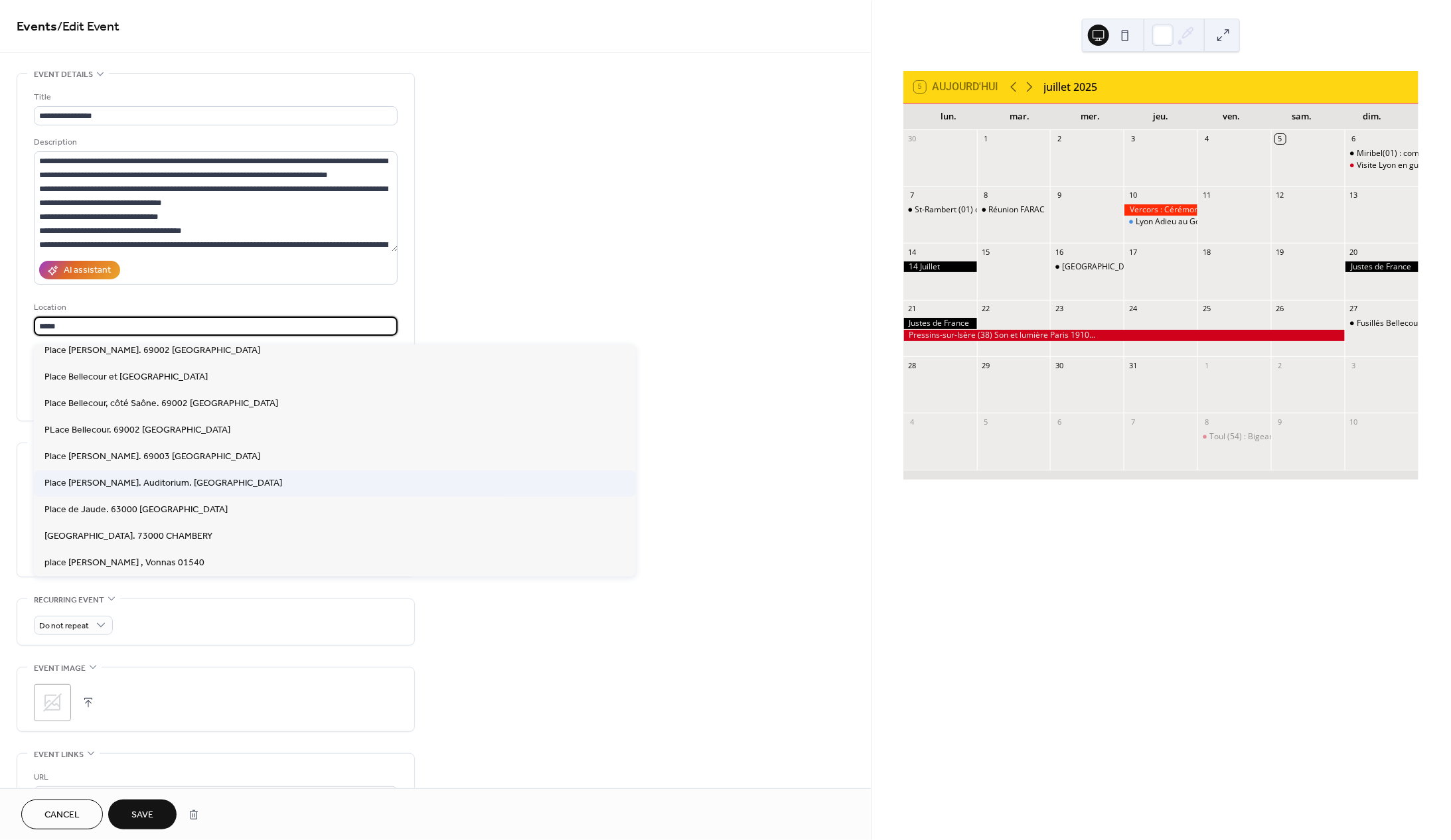 scroll, scrollTop: 415, scrollLeft: 0, axis: vertical 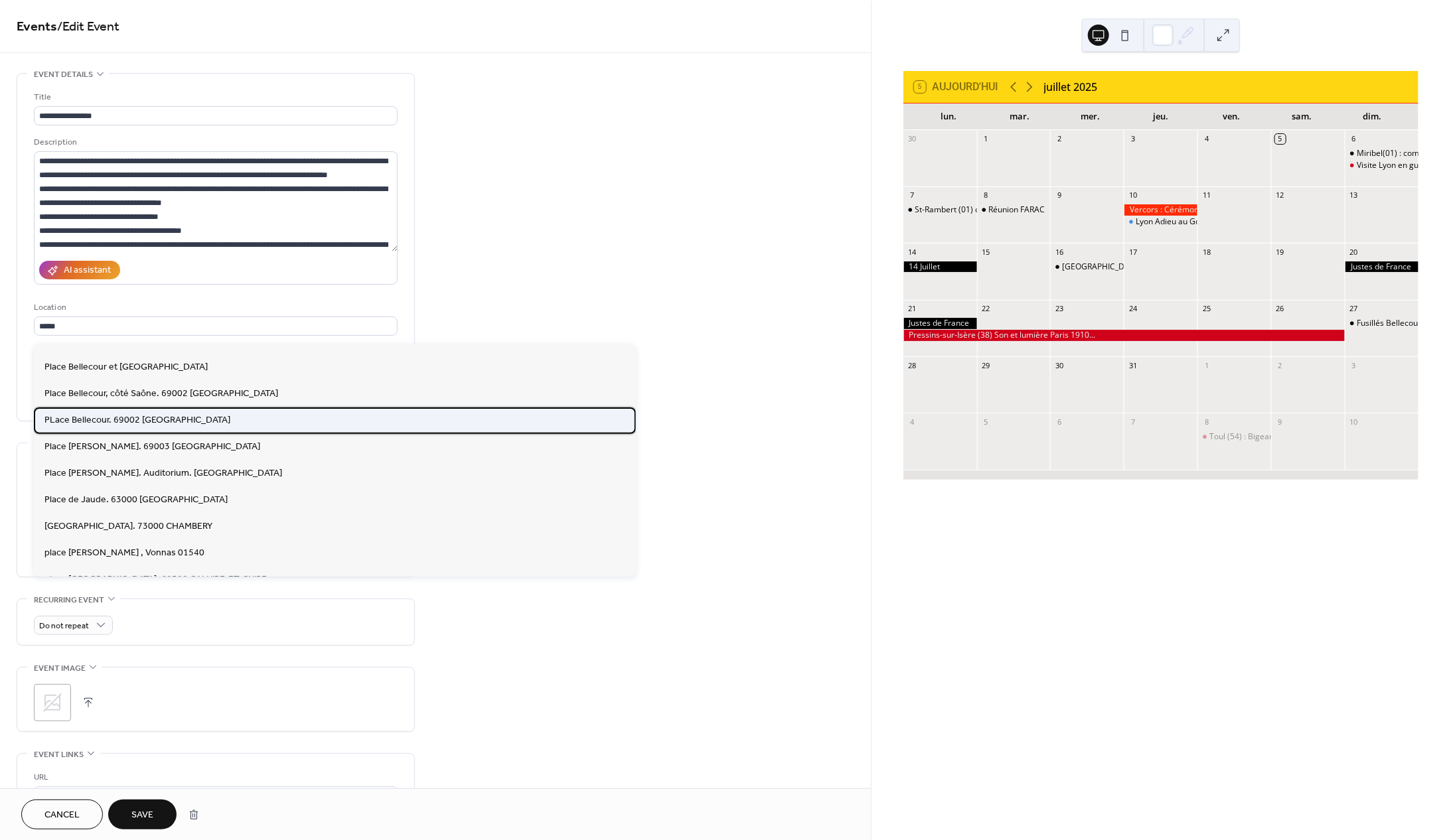 click on "PLace Bellecour. 69002 Lyon" at bounding box center [137, 421] 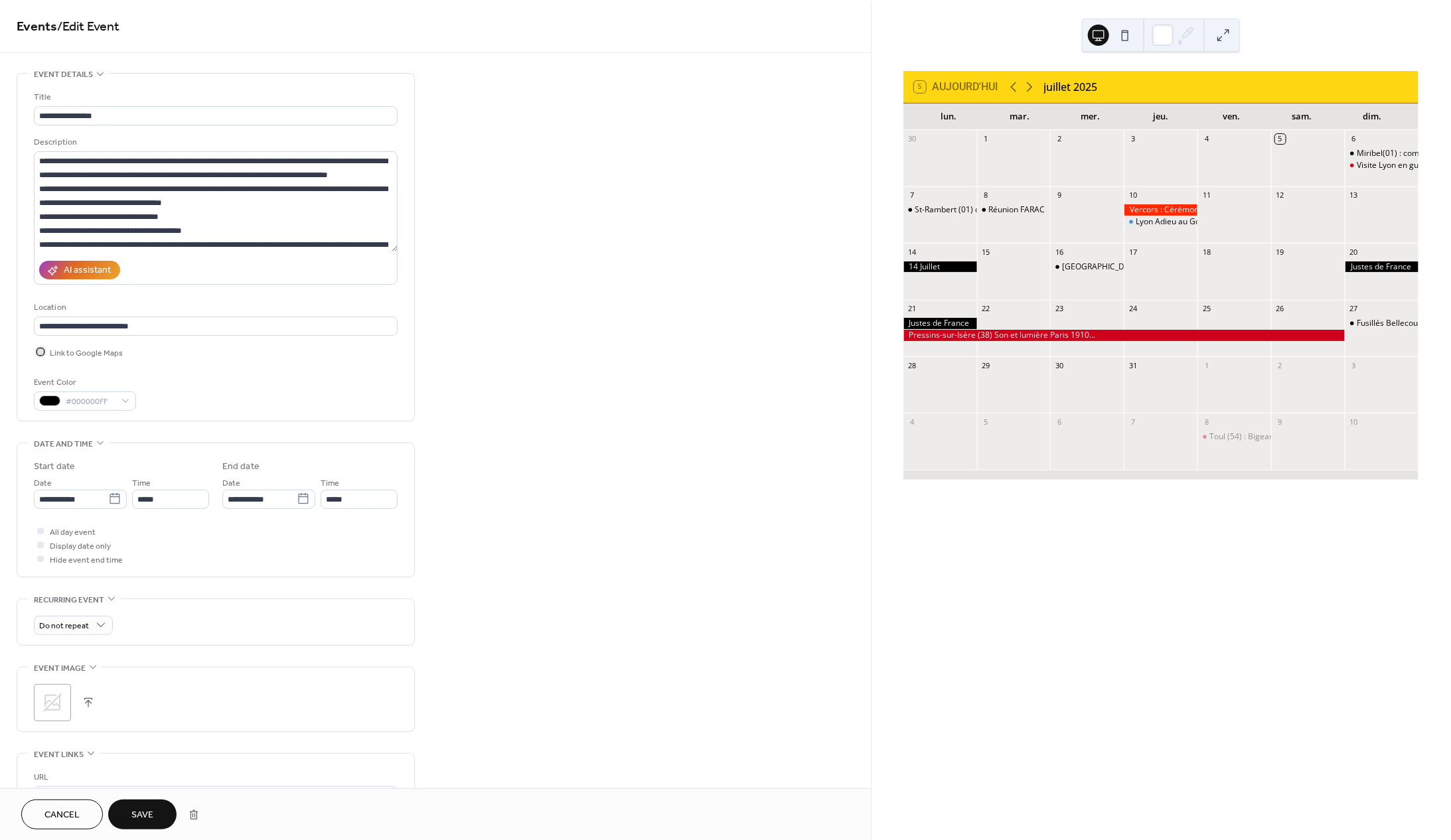 click at bounding box center [40, 352] 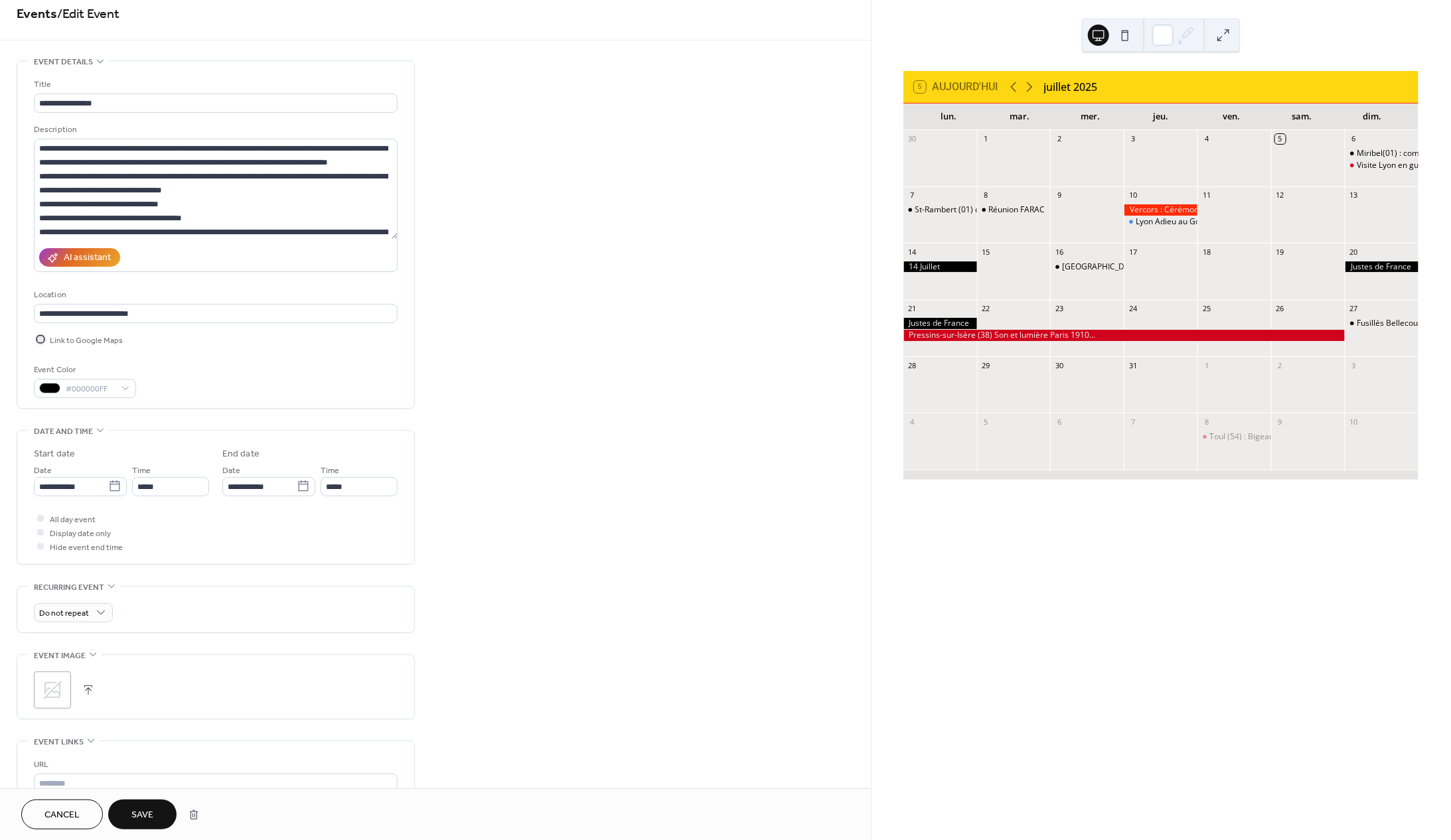 scroll, scrollTop: 0, scrollLeft: 0, axis: both 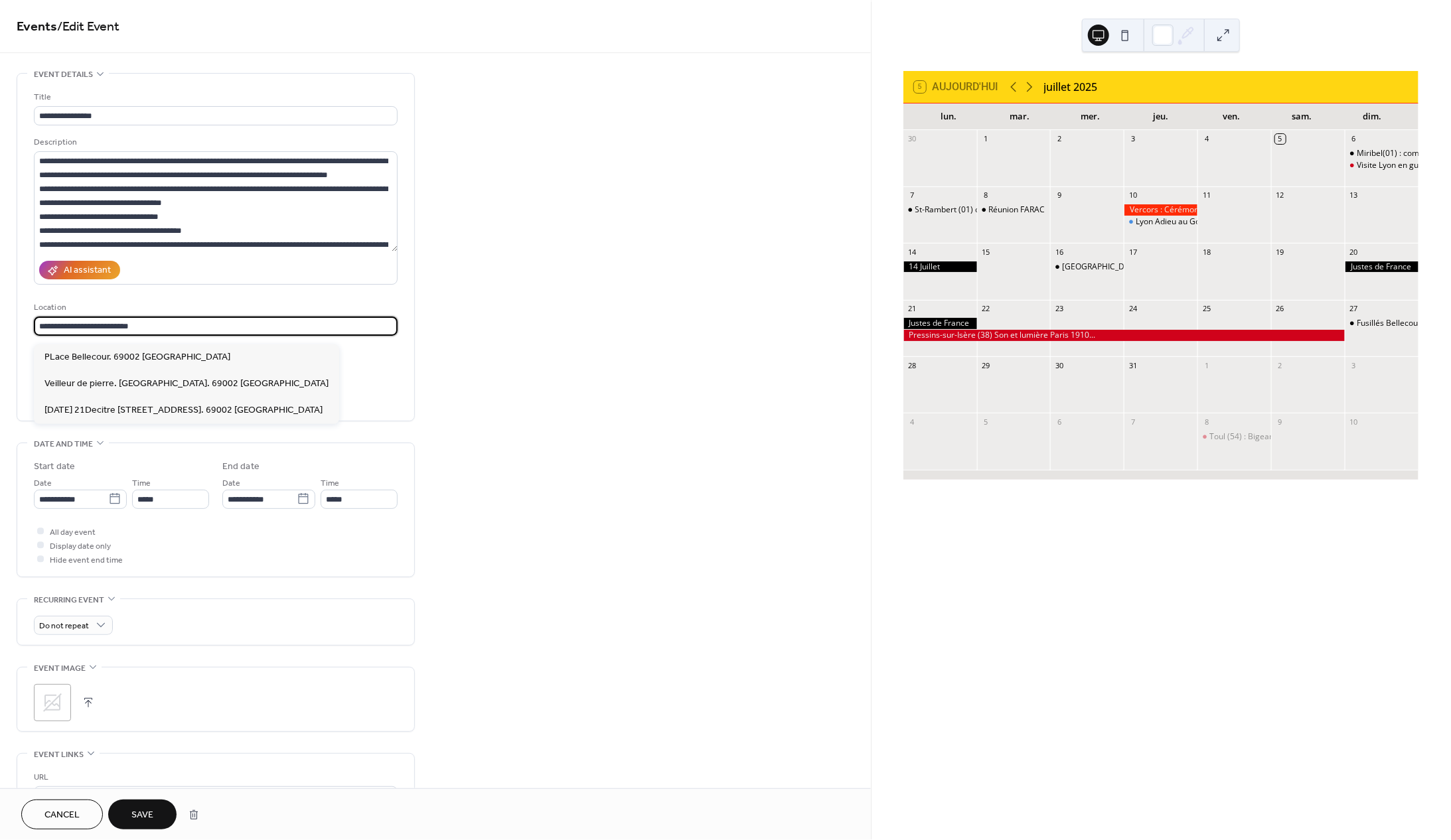 click on "**********" at bounding box center [216, 326] 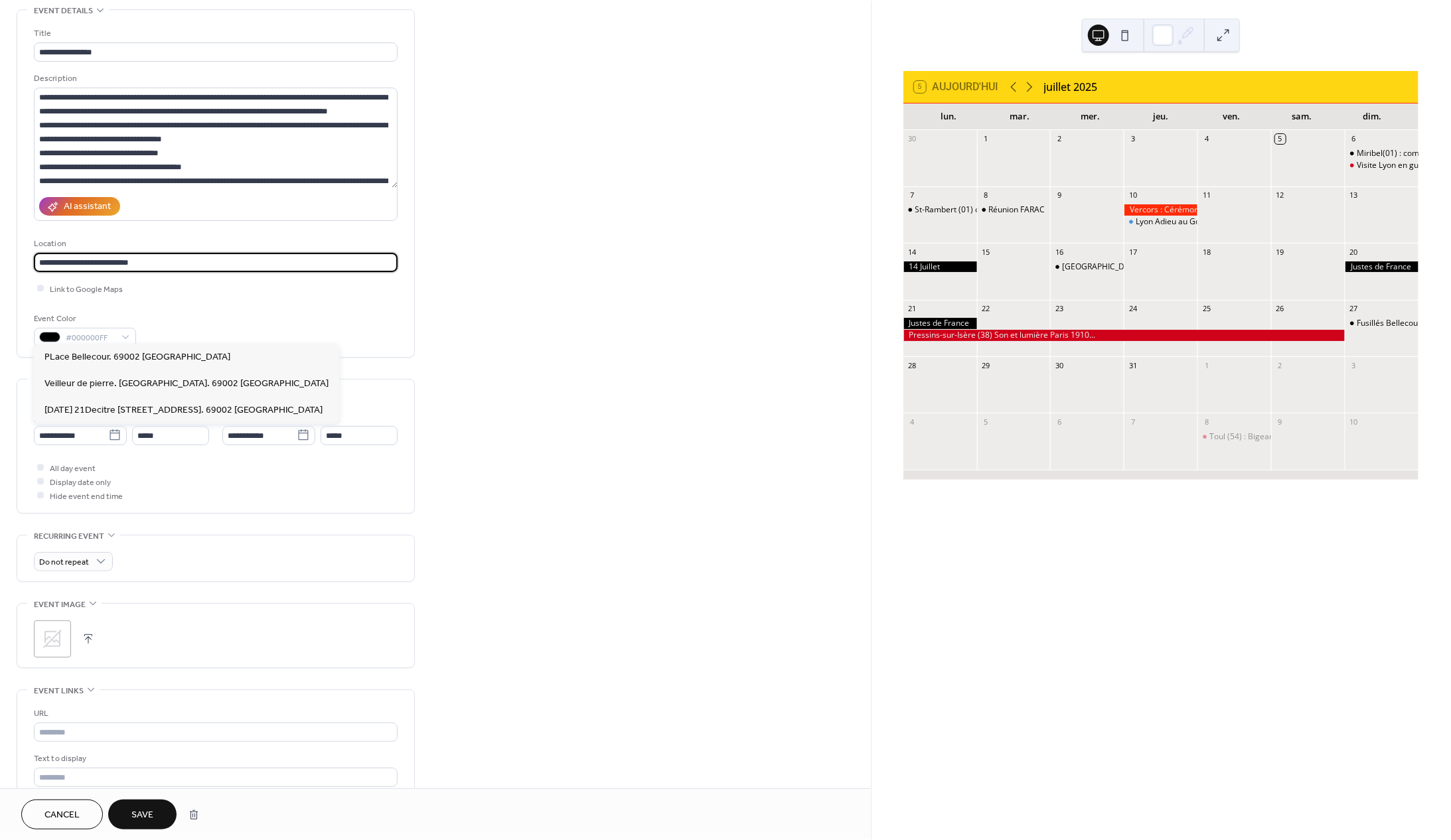 scroll, scrollTop: 74, scrollLeft: 0, axis: vertical 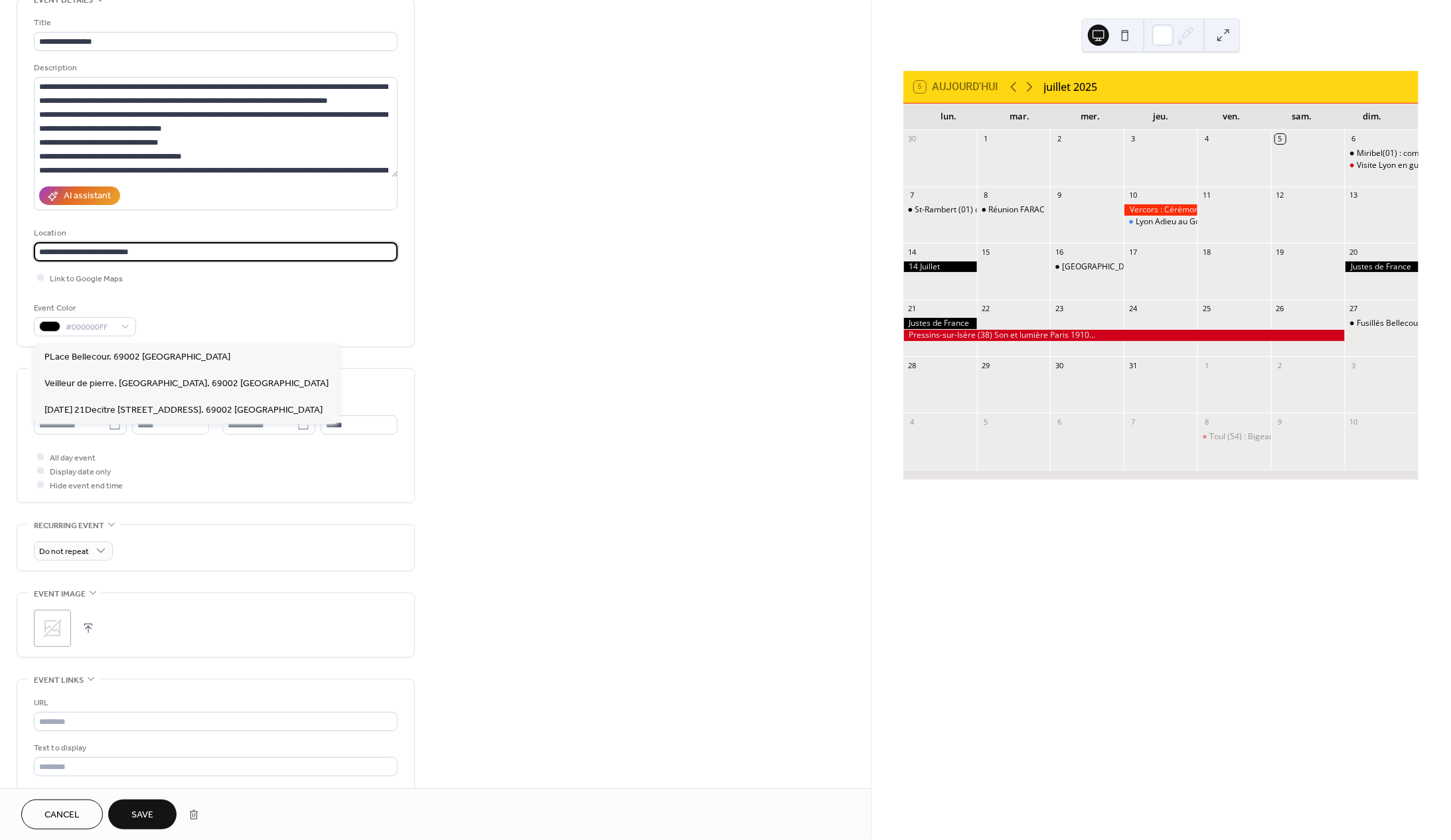 type on "**********" 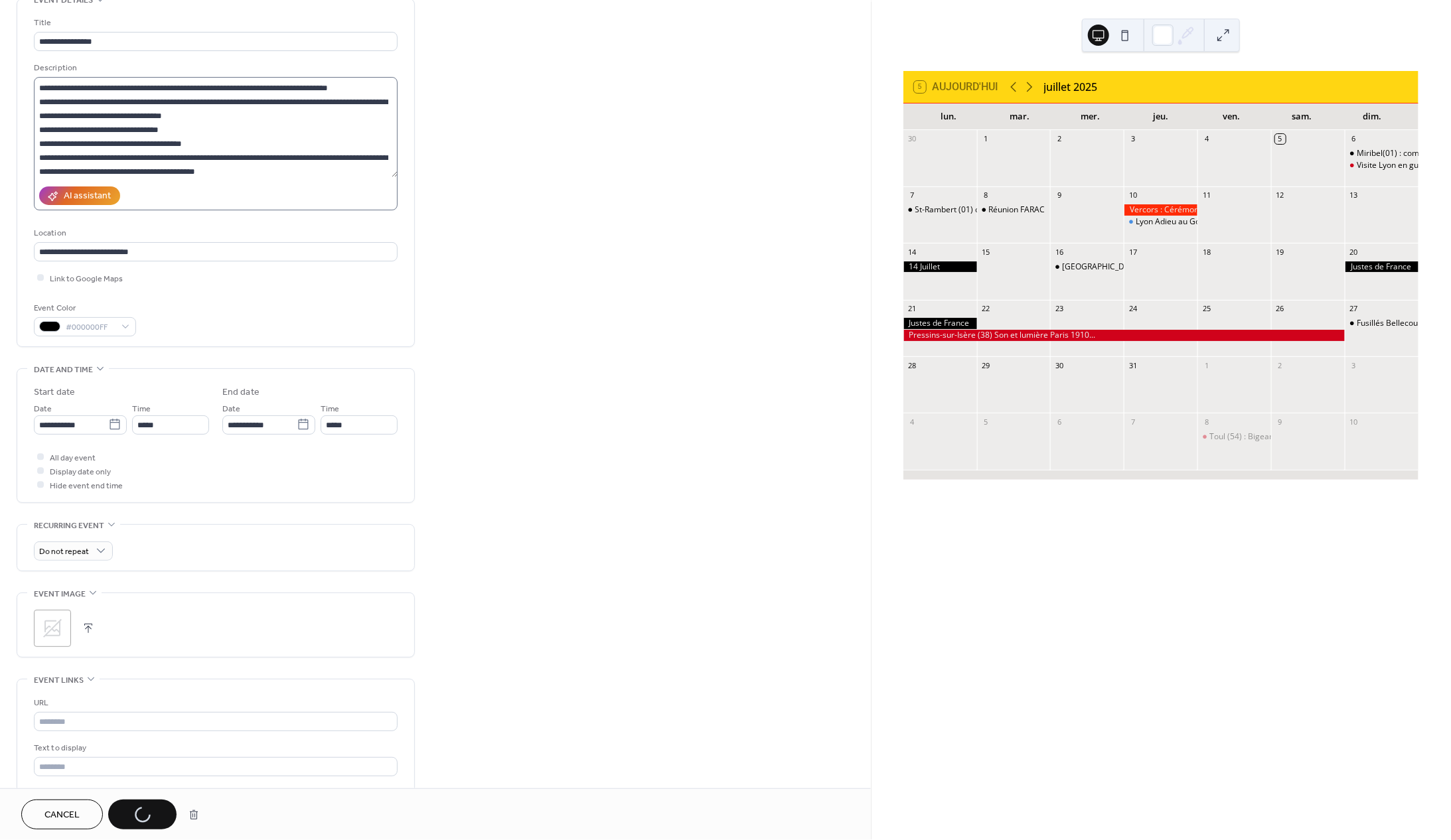 scroll, scrollTop: 33, scrollLeft: 0, axis: vertical 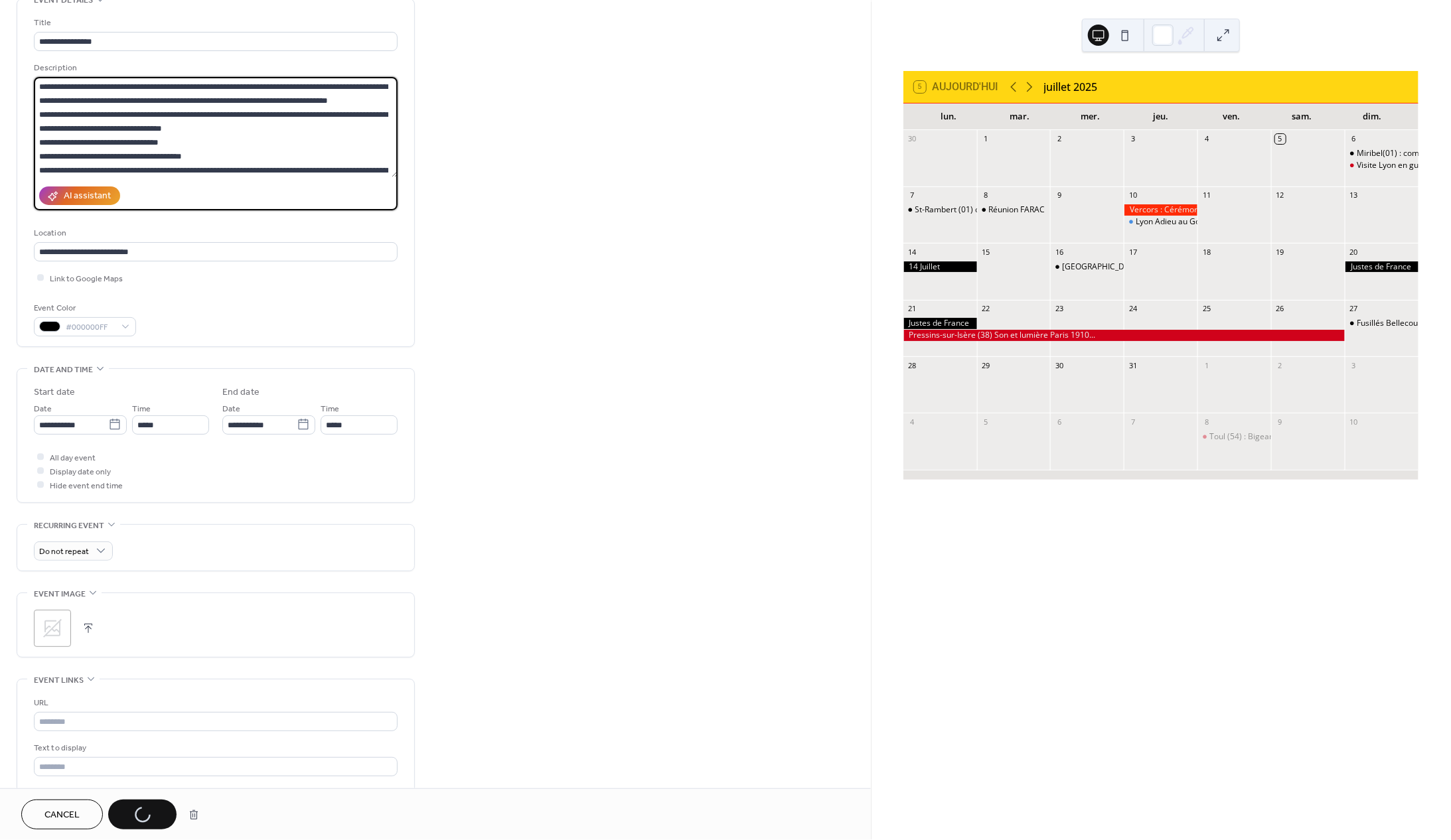 drag, startPoint x: 204, startPoint y: 171, endPoint x: -34, endPoint y: 54, distance: 265.2037 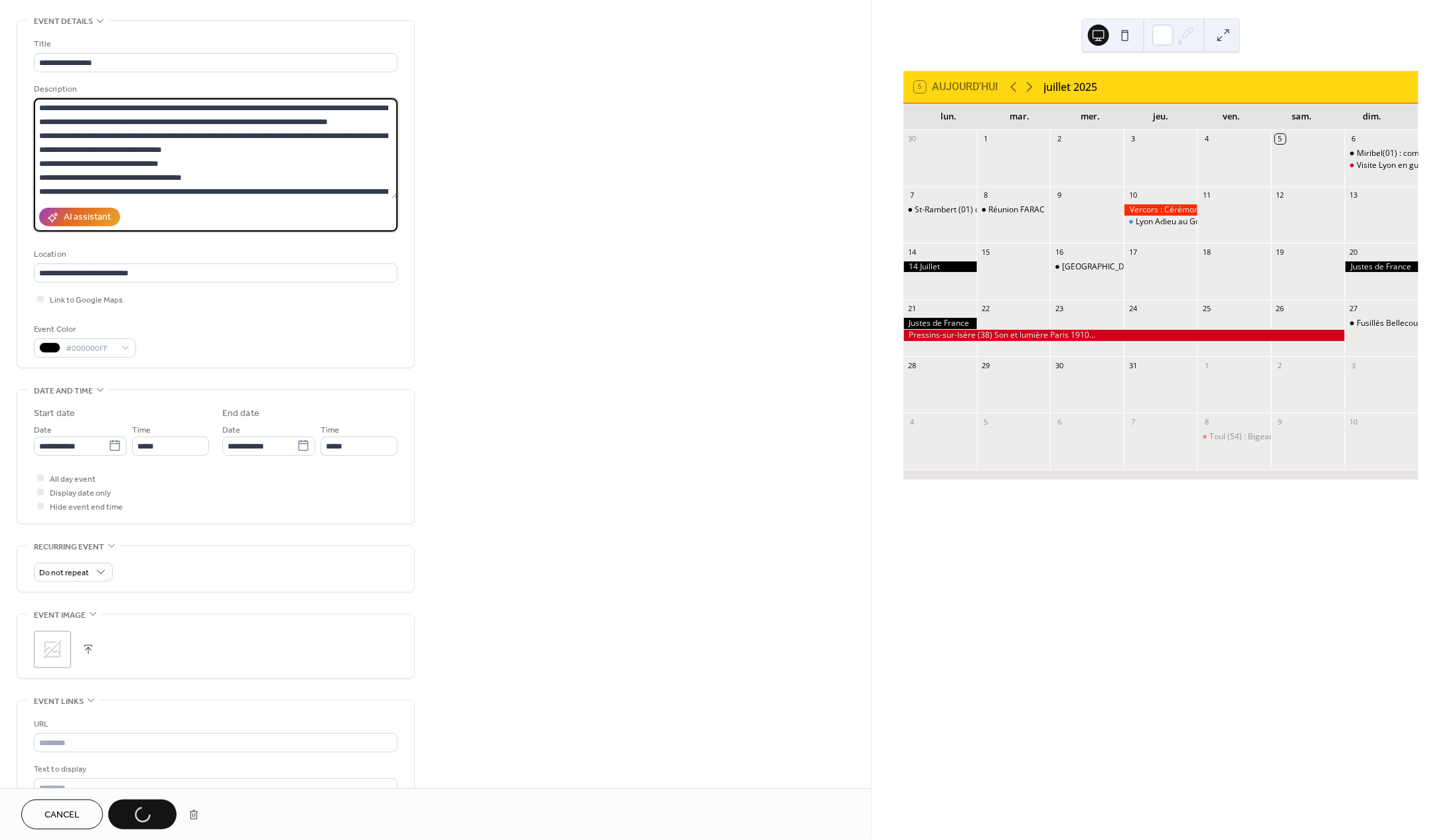 scroll, scrollTop: 44, scrollLeft: 0, axis: vertical 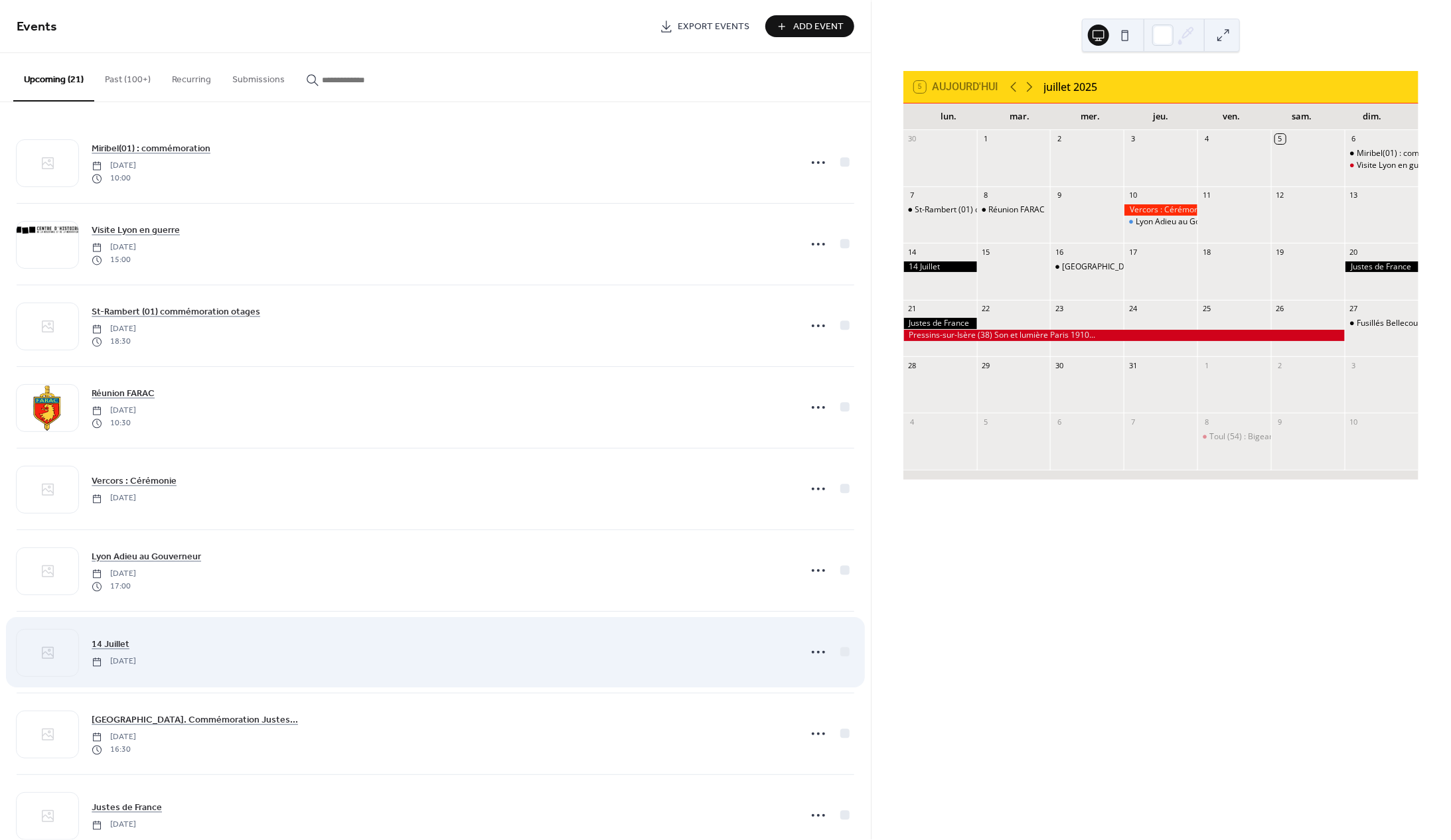 click on "Monday, July 14, 2025" at bounding box center (114, 662) 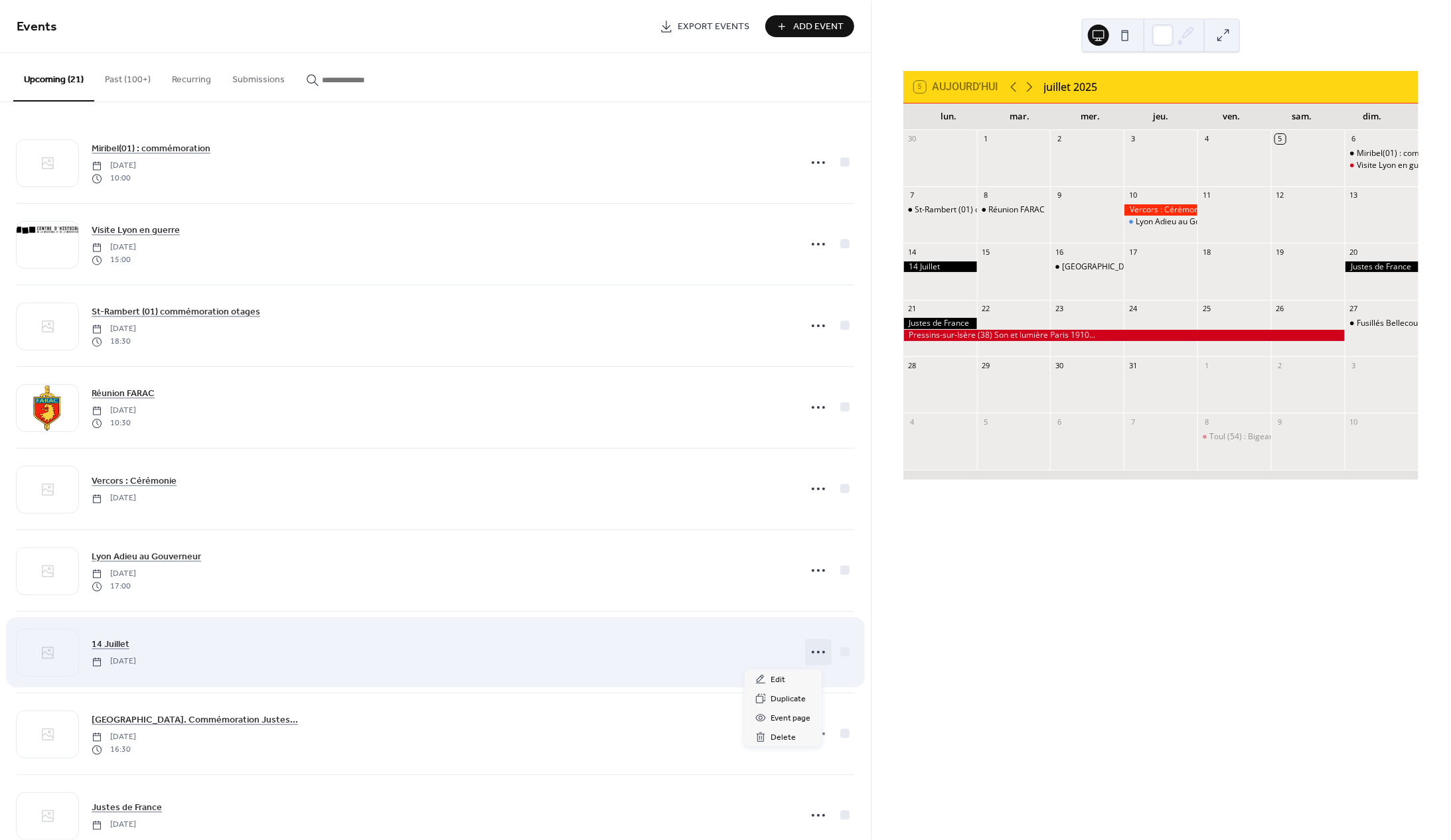 click 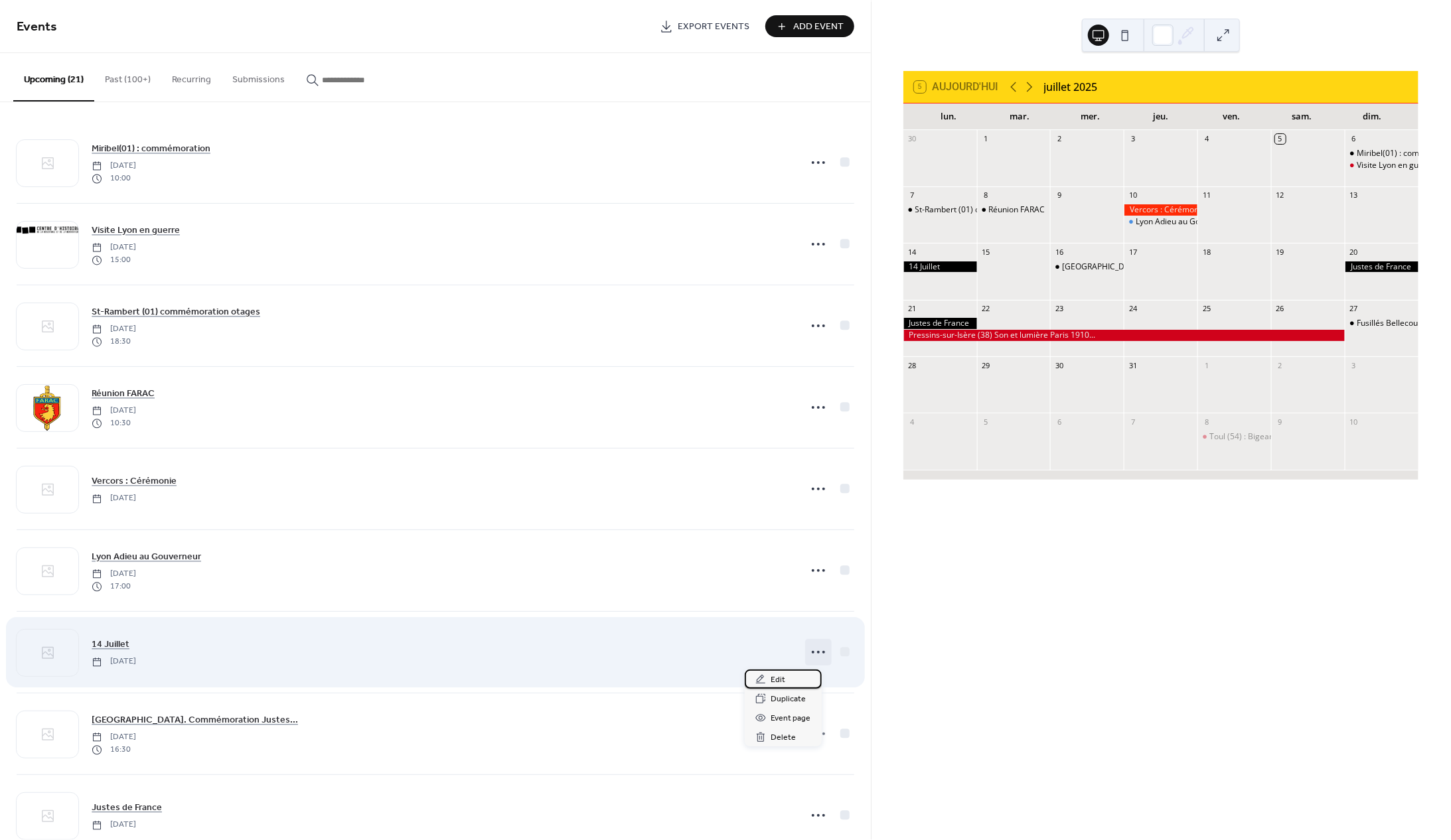 drag, startPoint x: 776, startPoint y: 679, endPoint x: 739, endPoint y: 672, distance: 37.6563 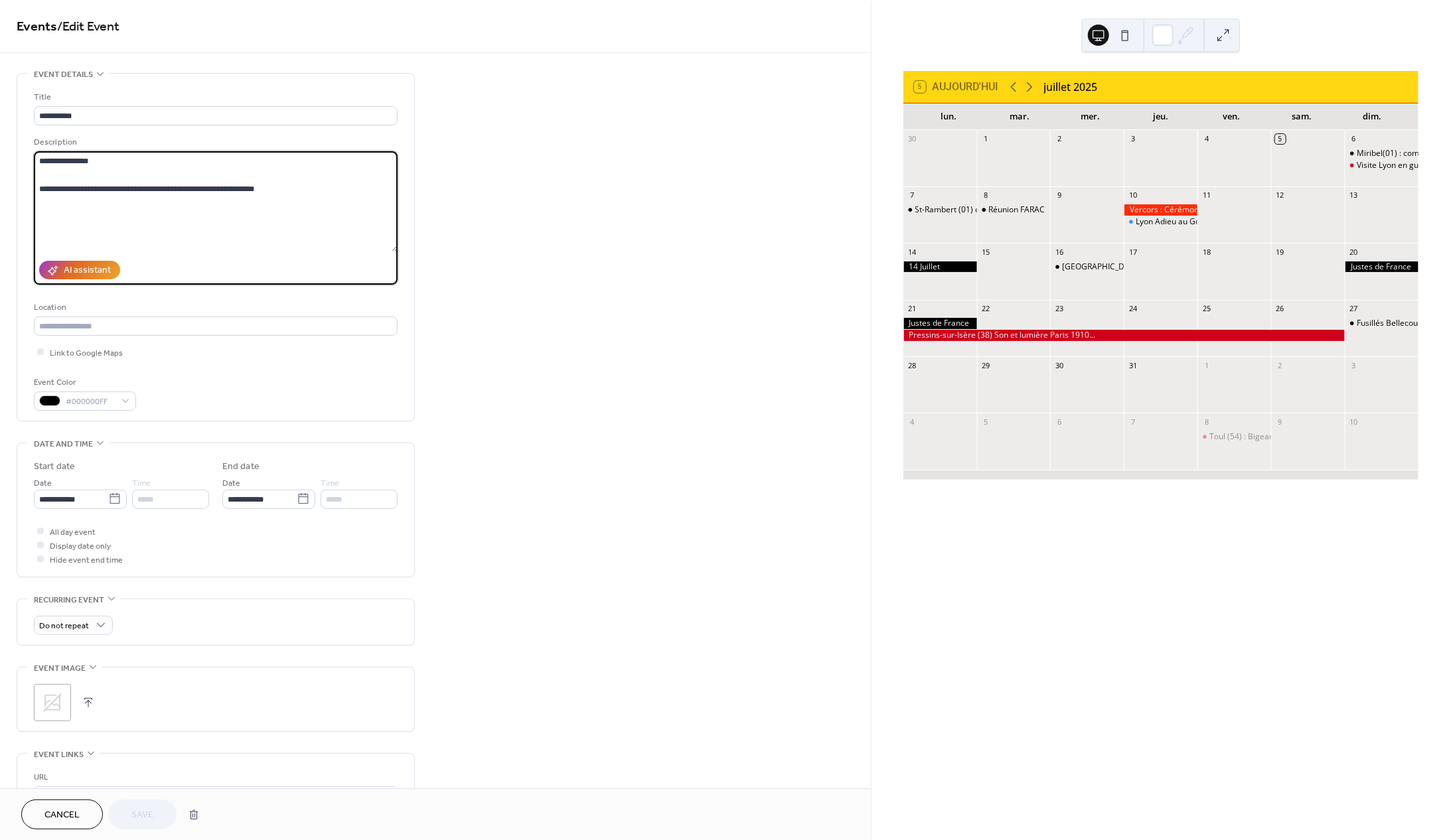 drag, startPoint x: 38, startPoint y: 161, endPoint x: 163, endPoint y: 256, distance: 157.00318 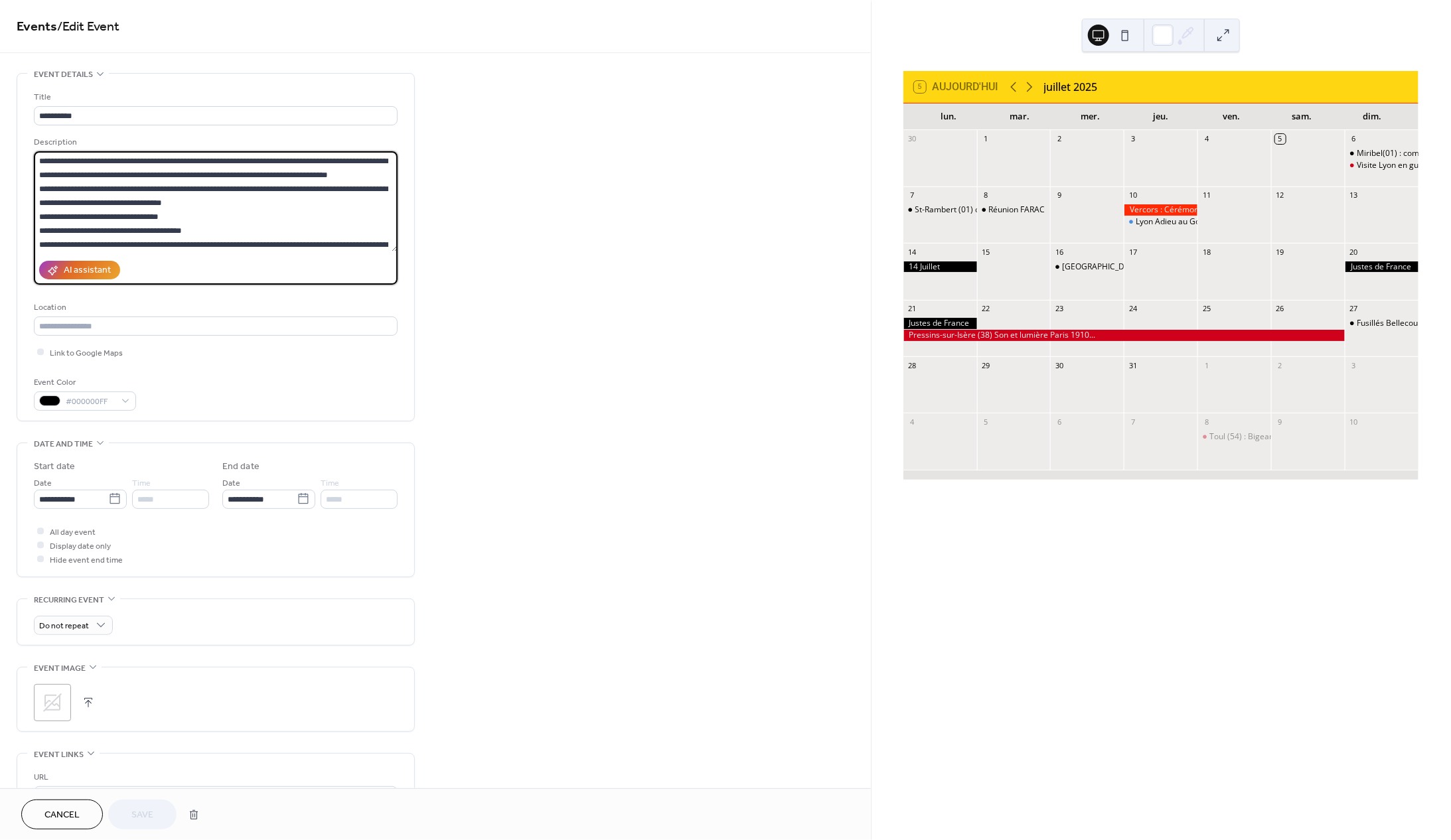 scroll, scrollTop: 30, scrollLeft: 0, axis: vertical 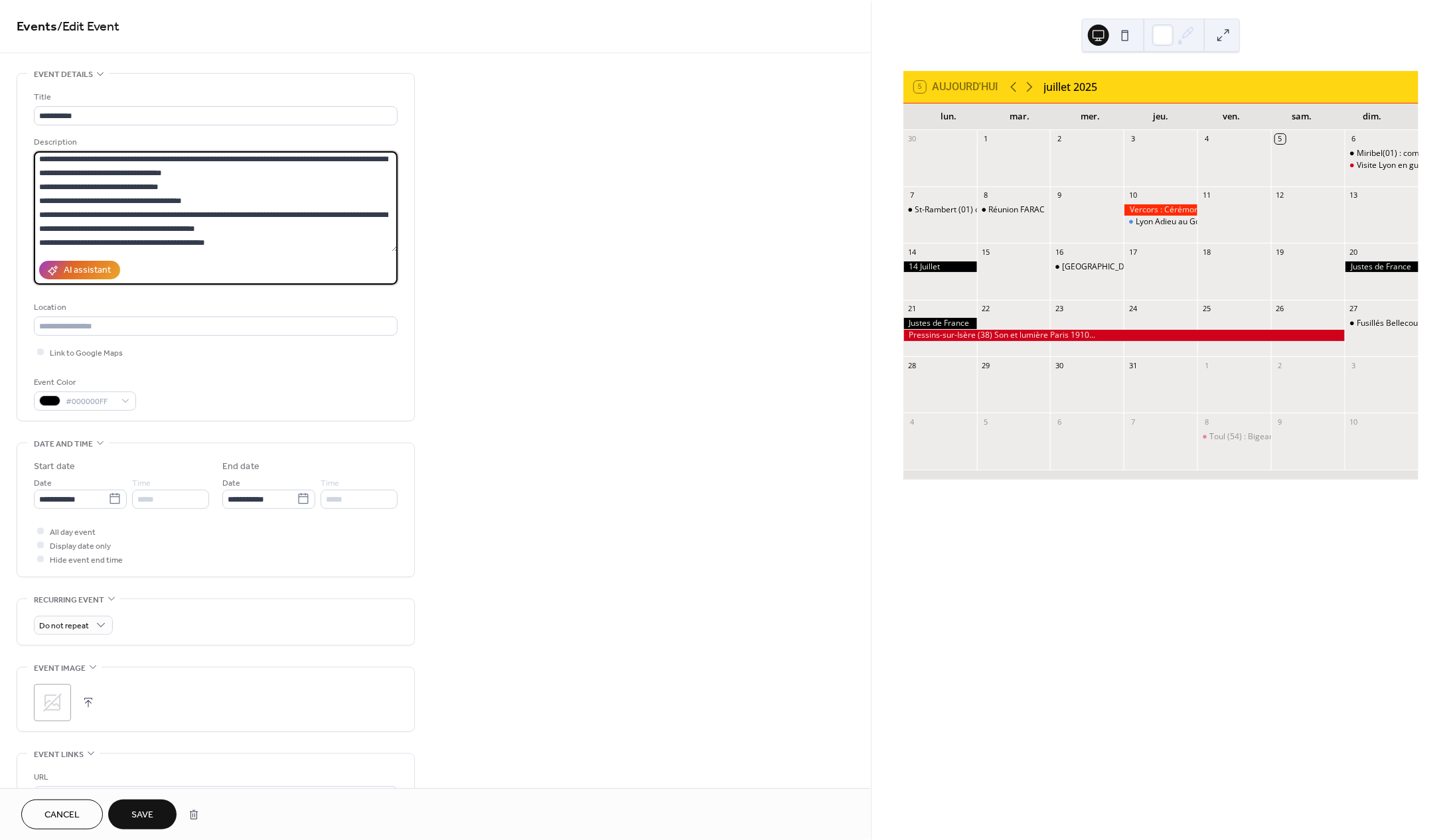 type on "**********" 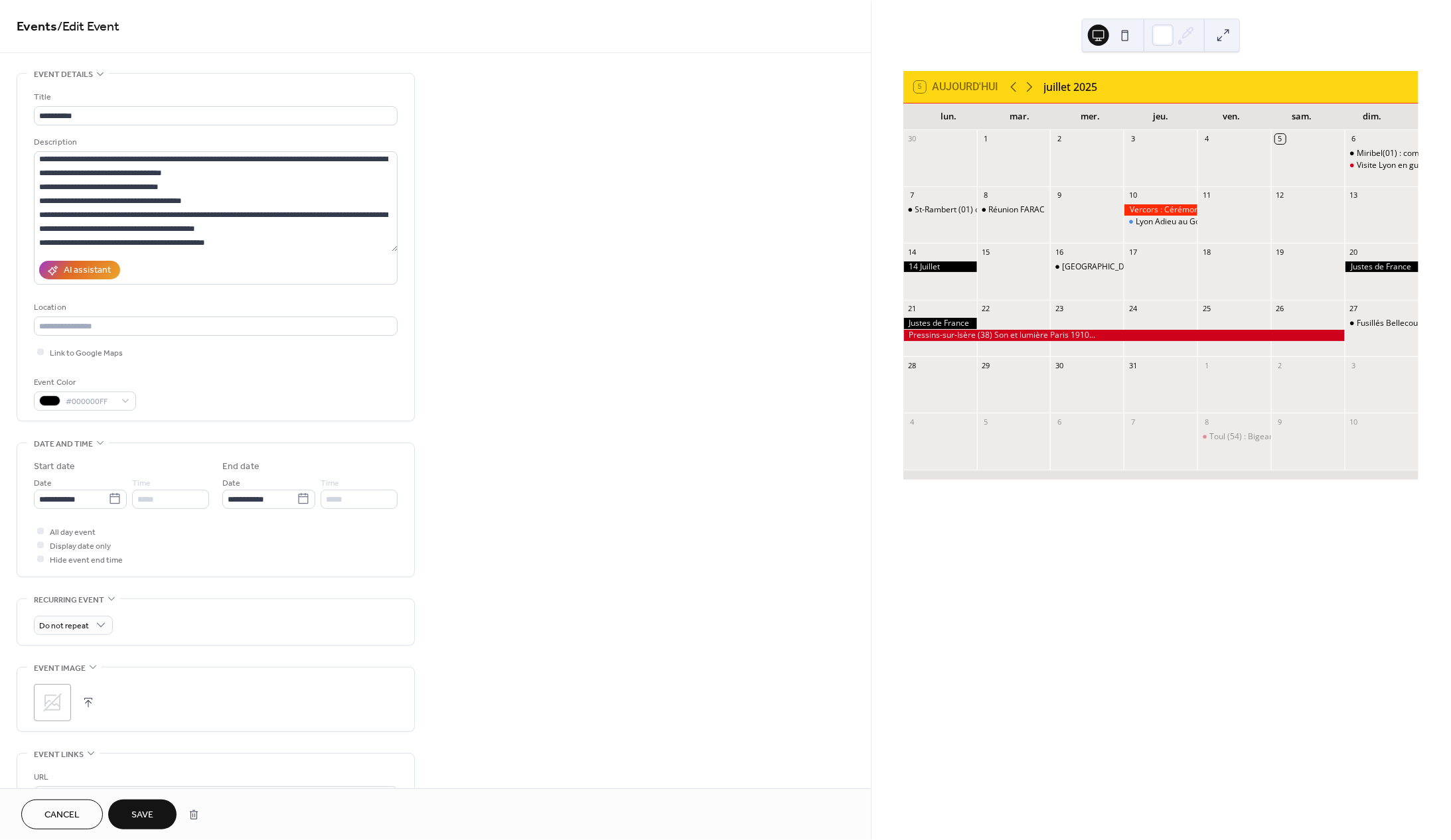click on "*****" at bounding box center (171, 499) 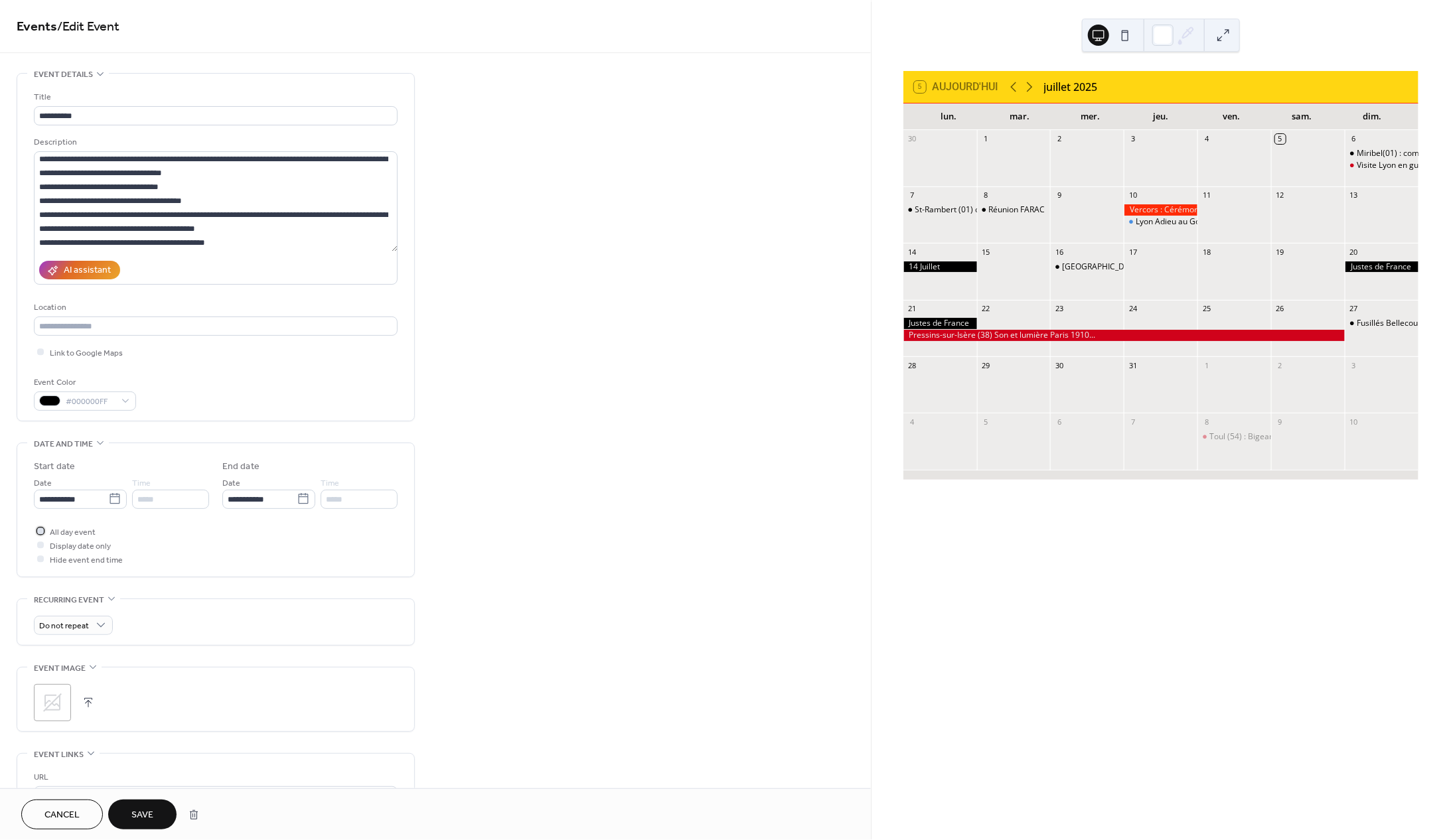 click 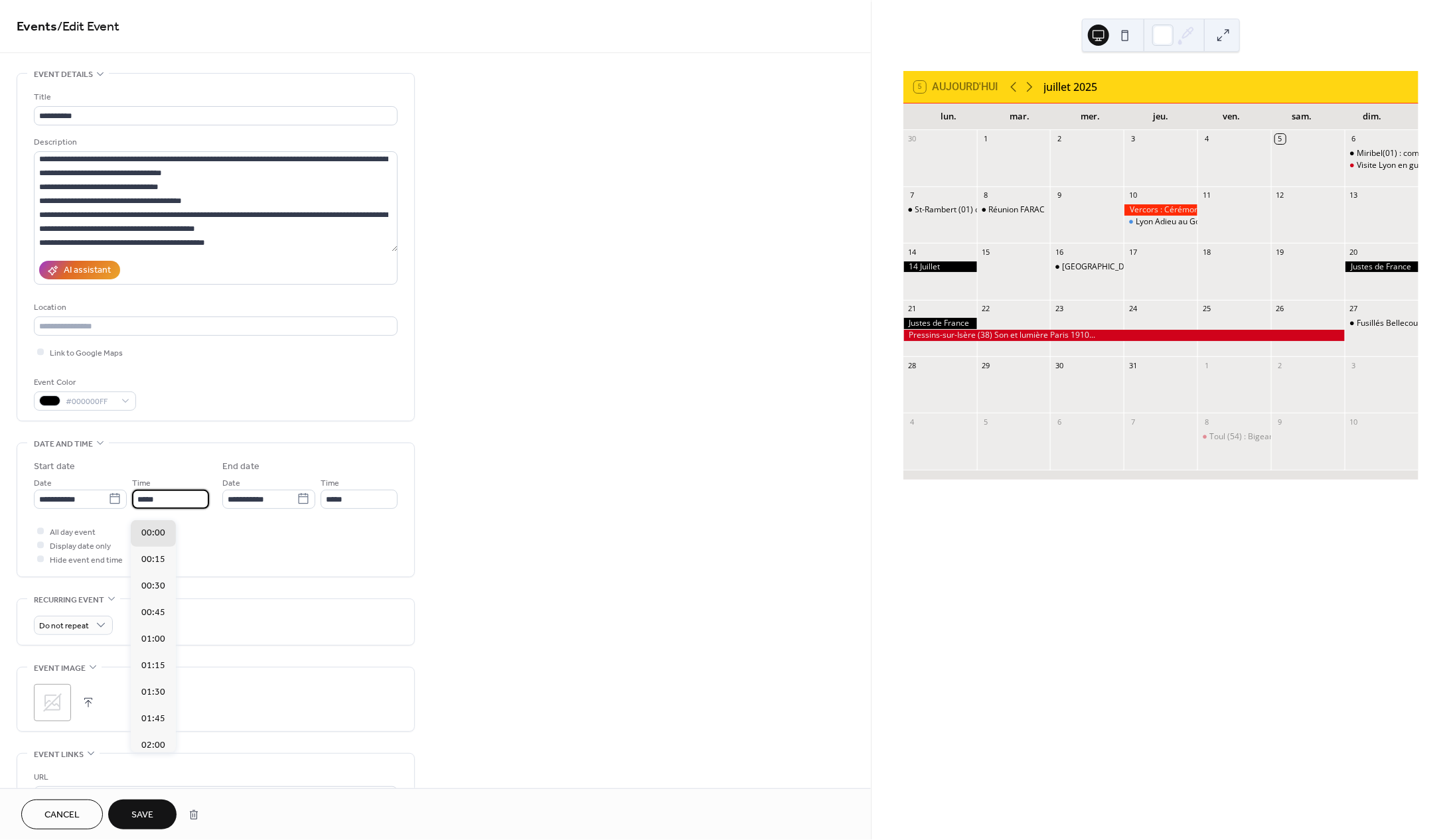 click on "*****" at bounding box center (171, 499) 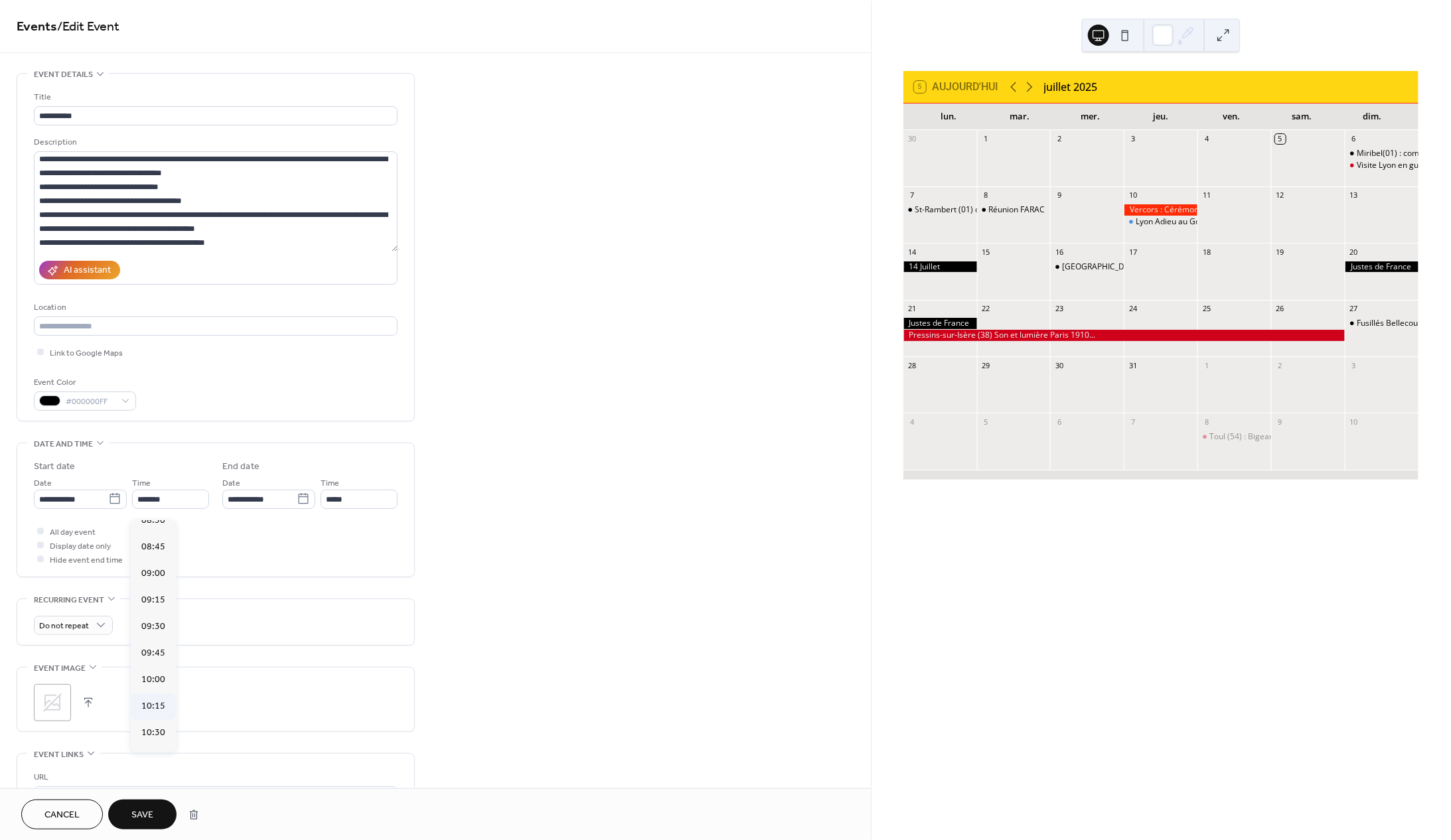 scroll, scrollTop: 967, scrollLeft: 0, axis: vertical 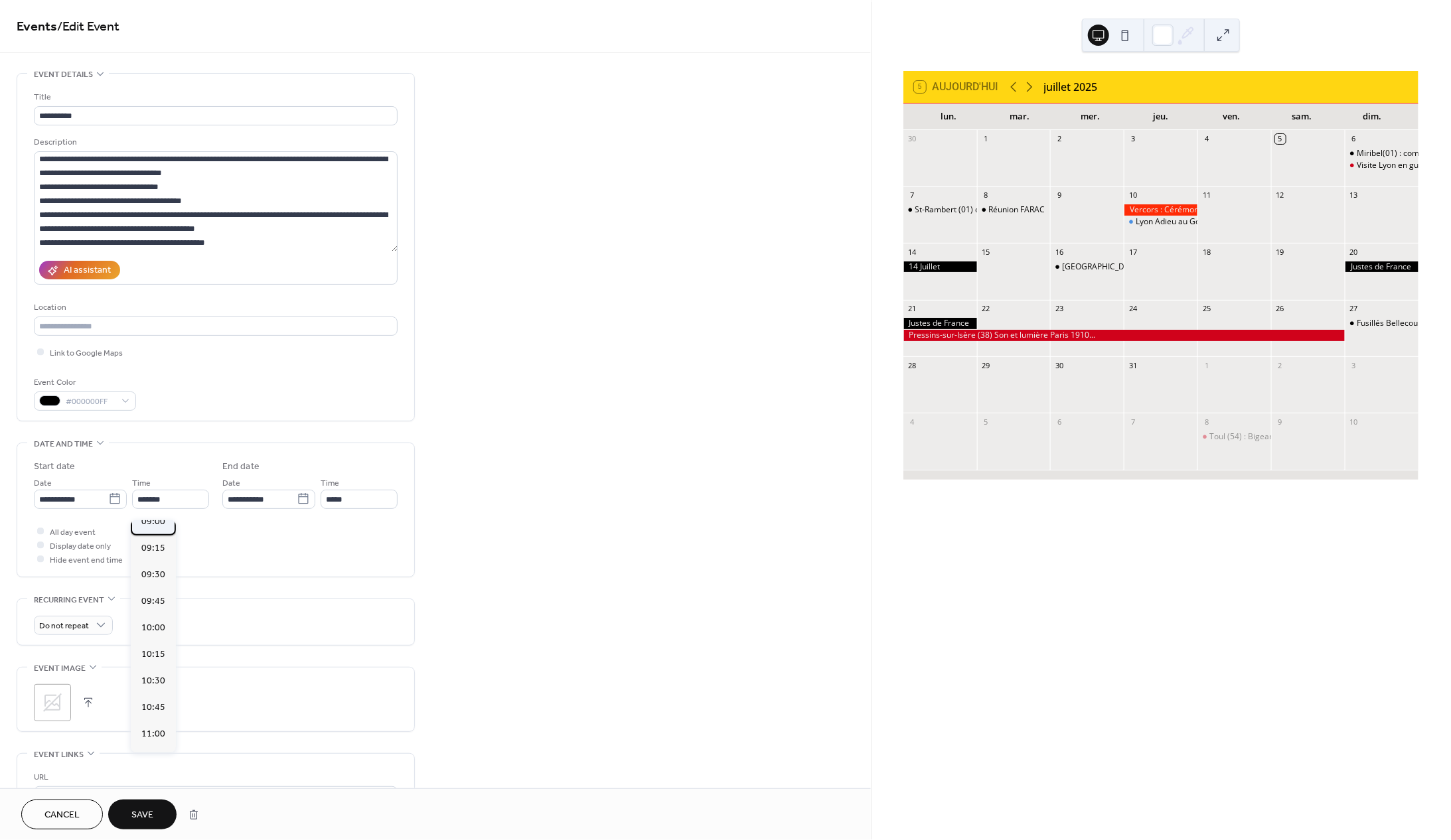 click on "09:00" at bounding box center [153, 522] 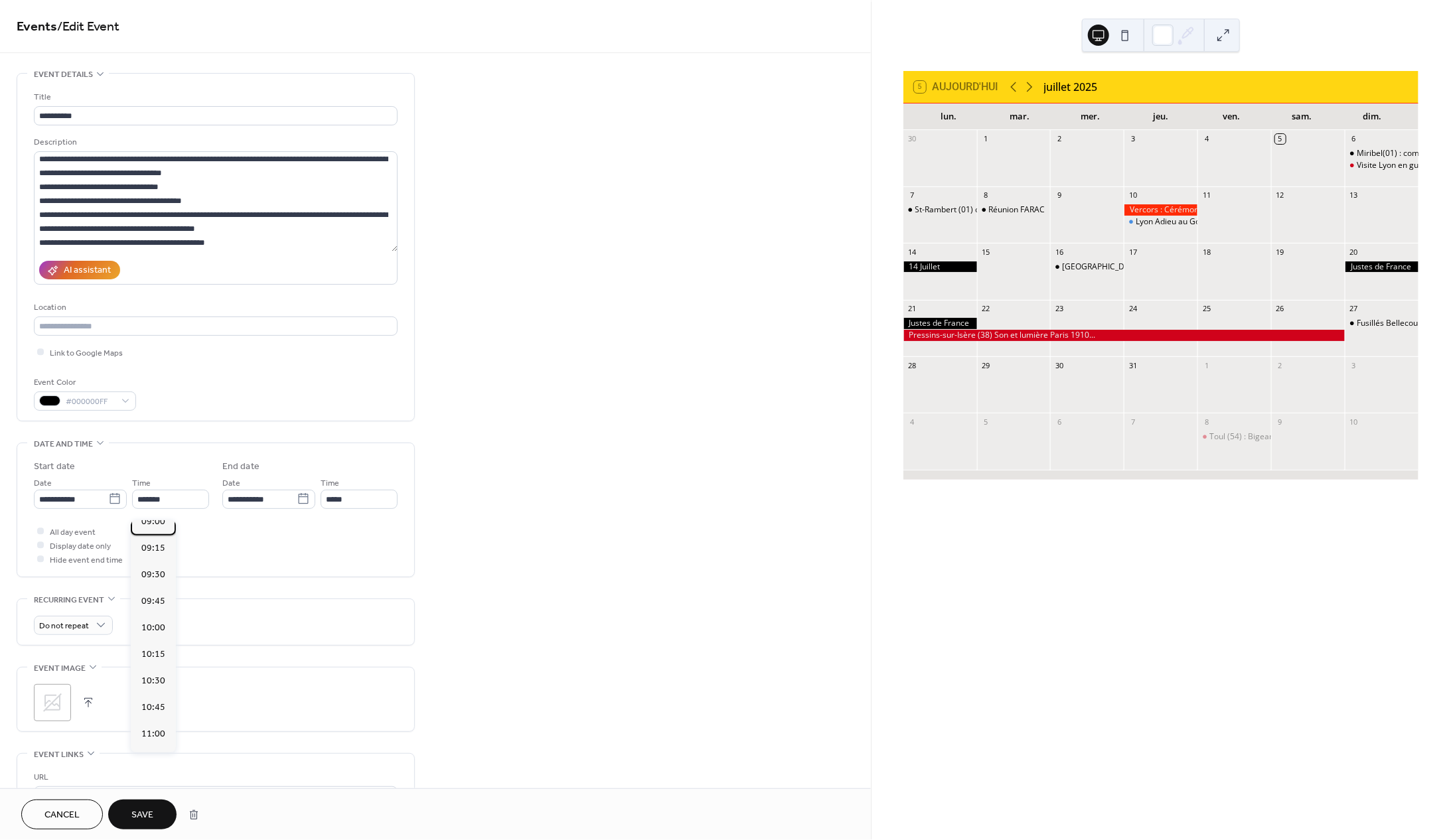 type on "*****" 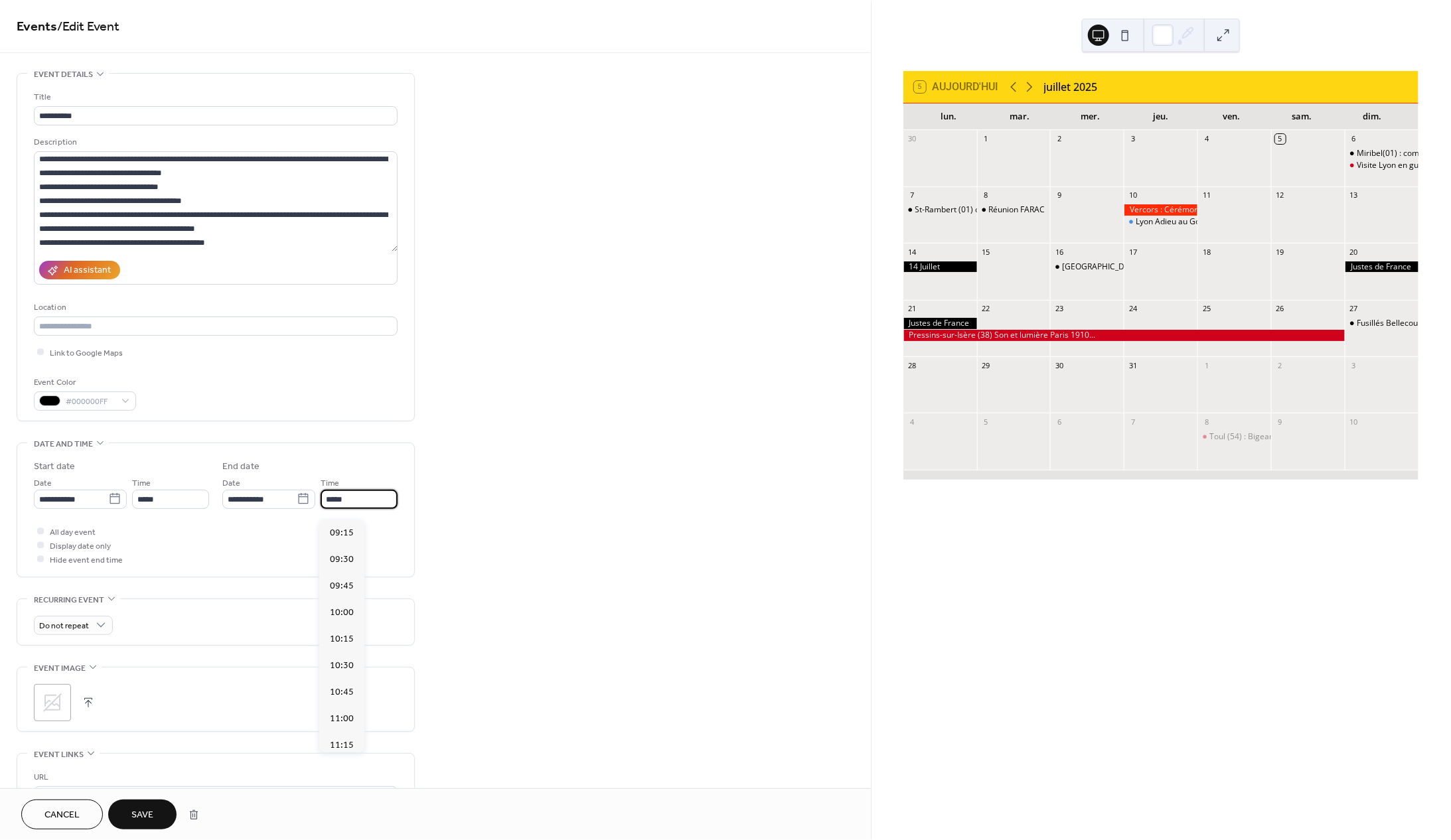 click on "*****" at bounding box center (359, 499) 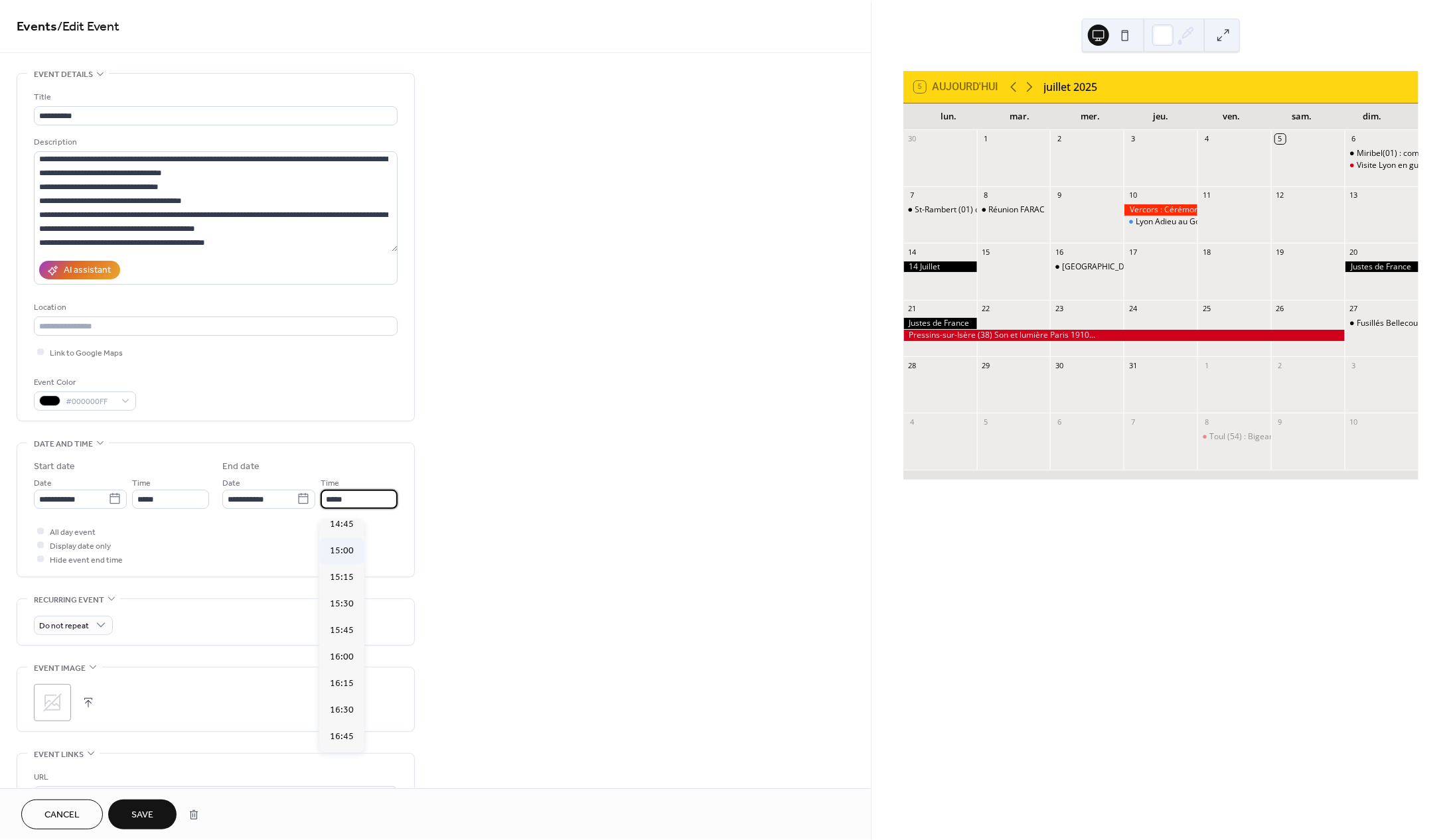 scroll, scrollTop: 557, scrollLeft: 0, axis: vertical 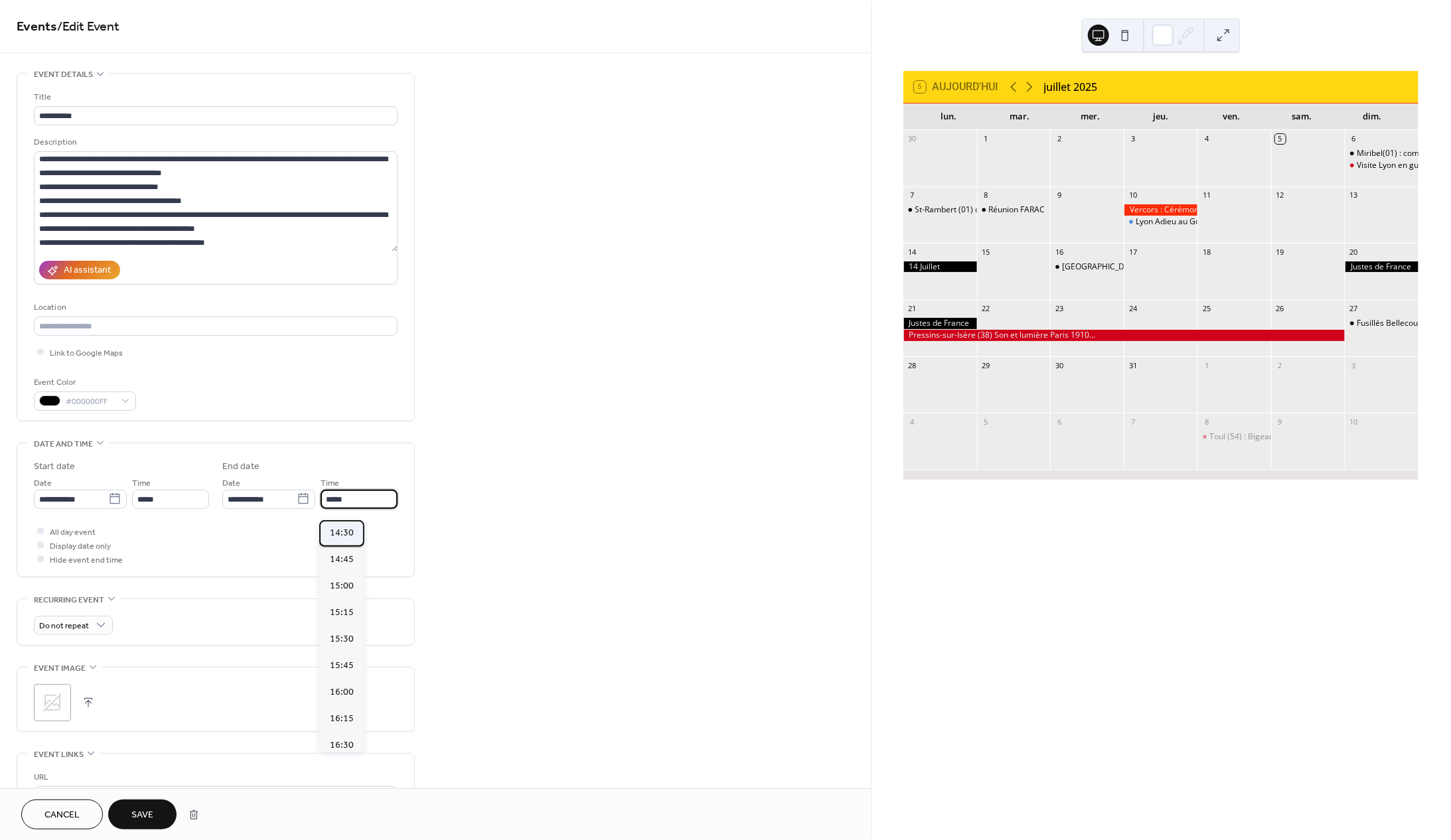 click on "14:30" at bounding box center [342, 533] 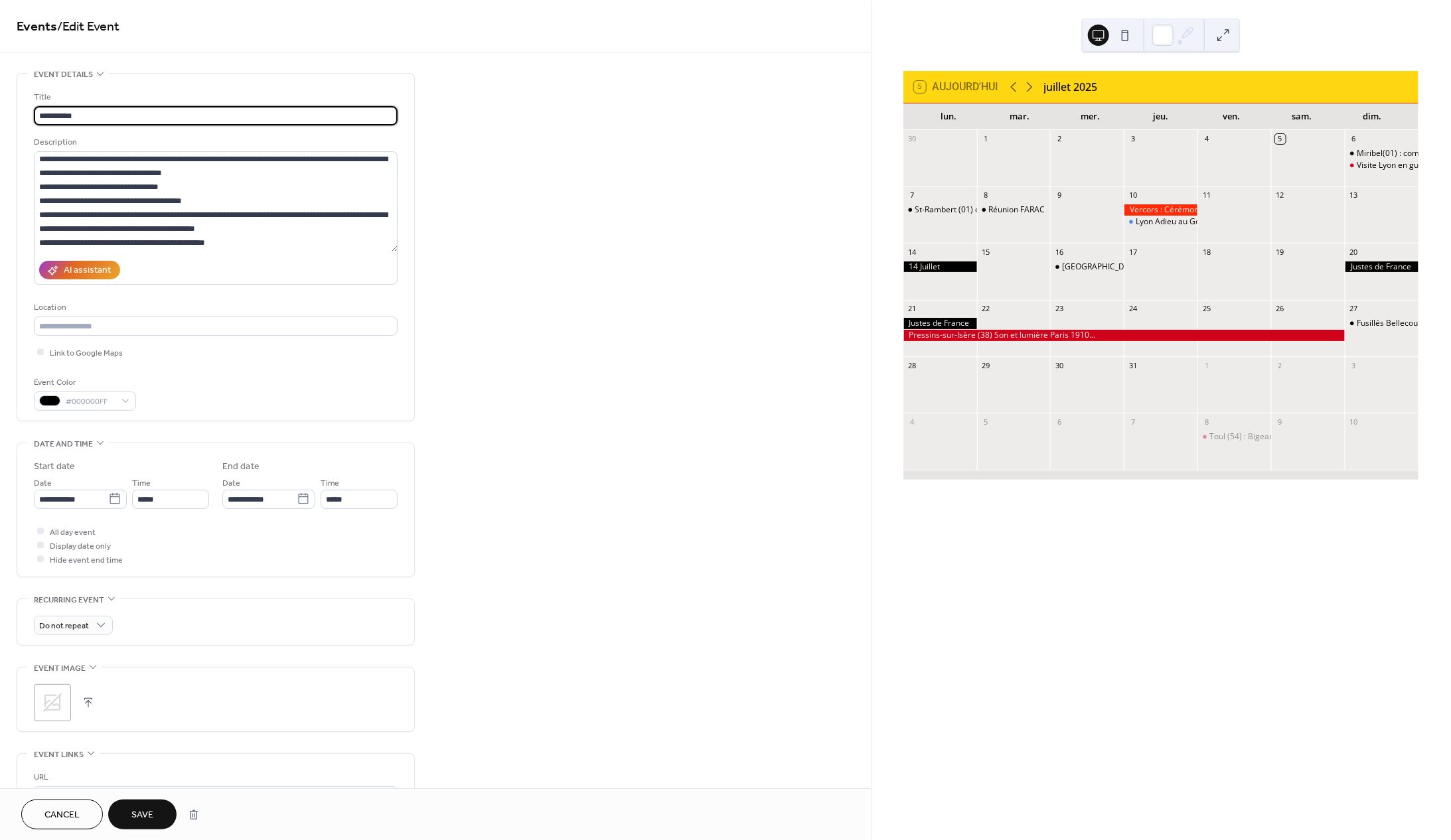 click on "**********" at bounding box center [216, 115] 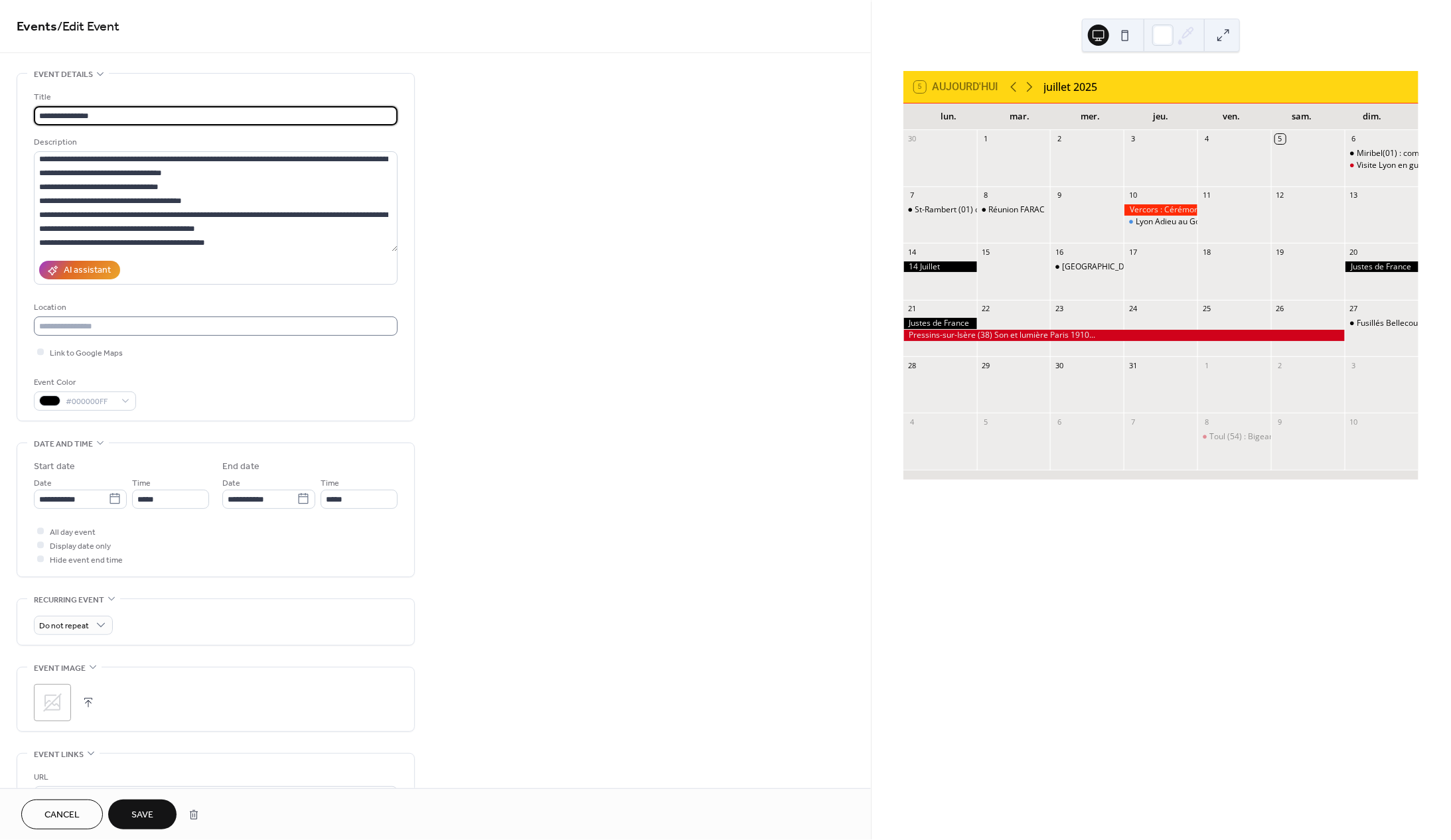 type on "**********" 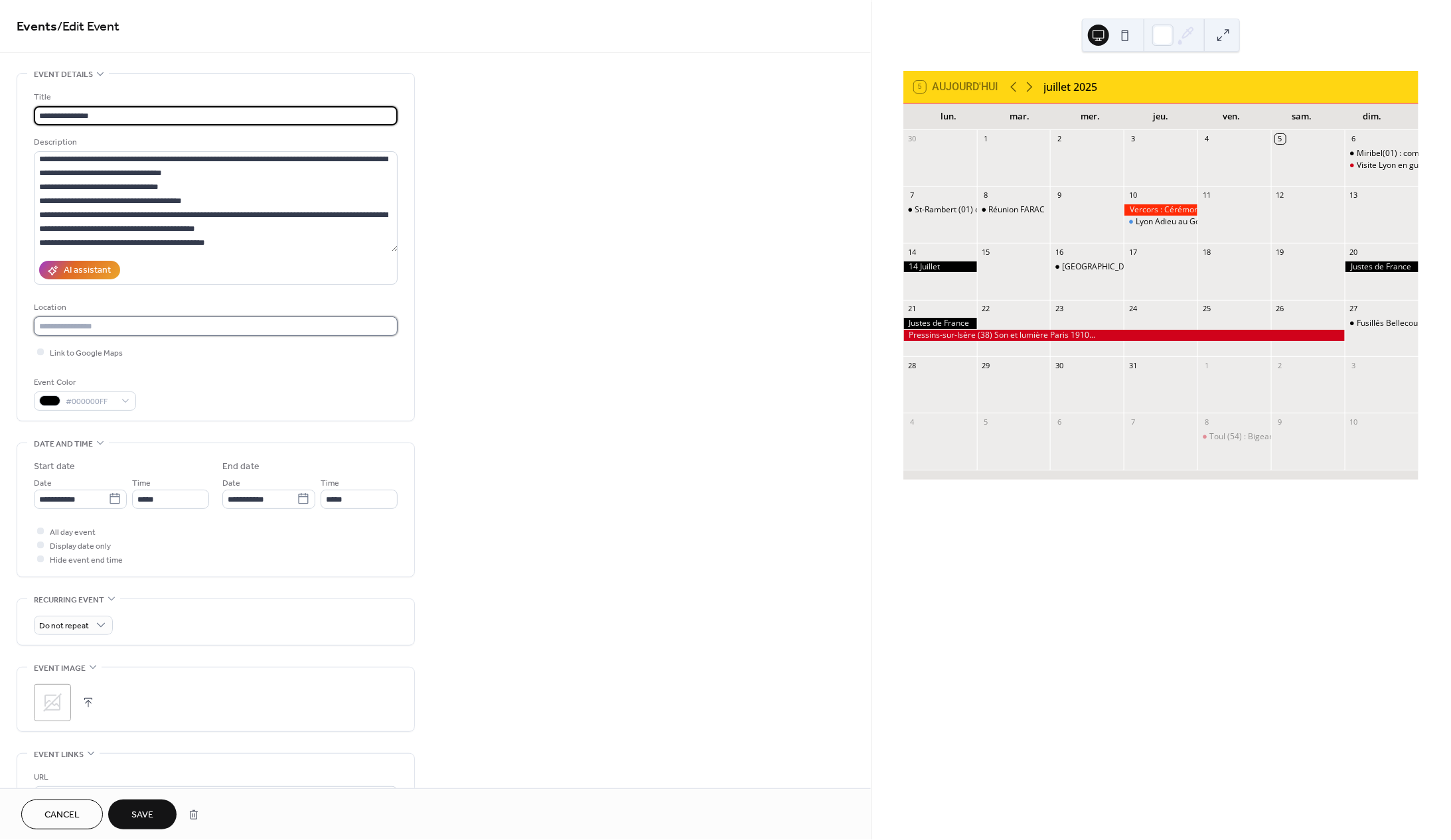 click at bounding box center (216, 326) 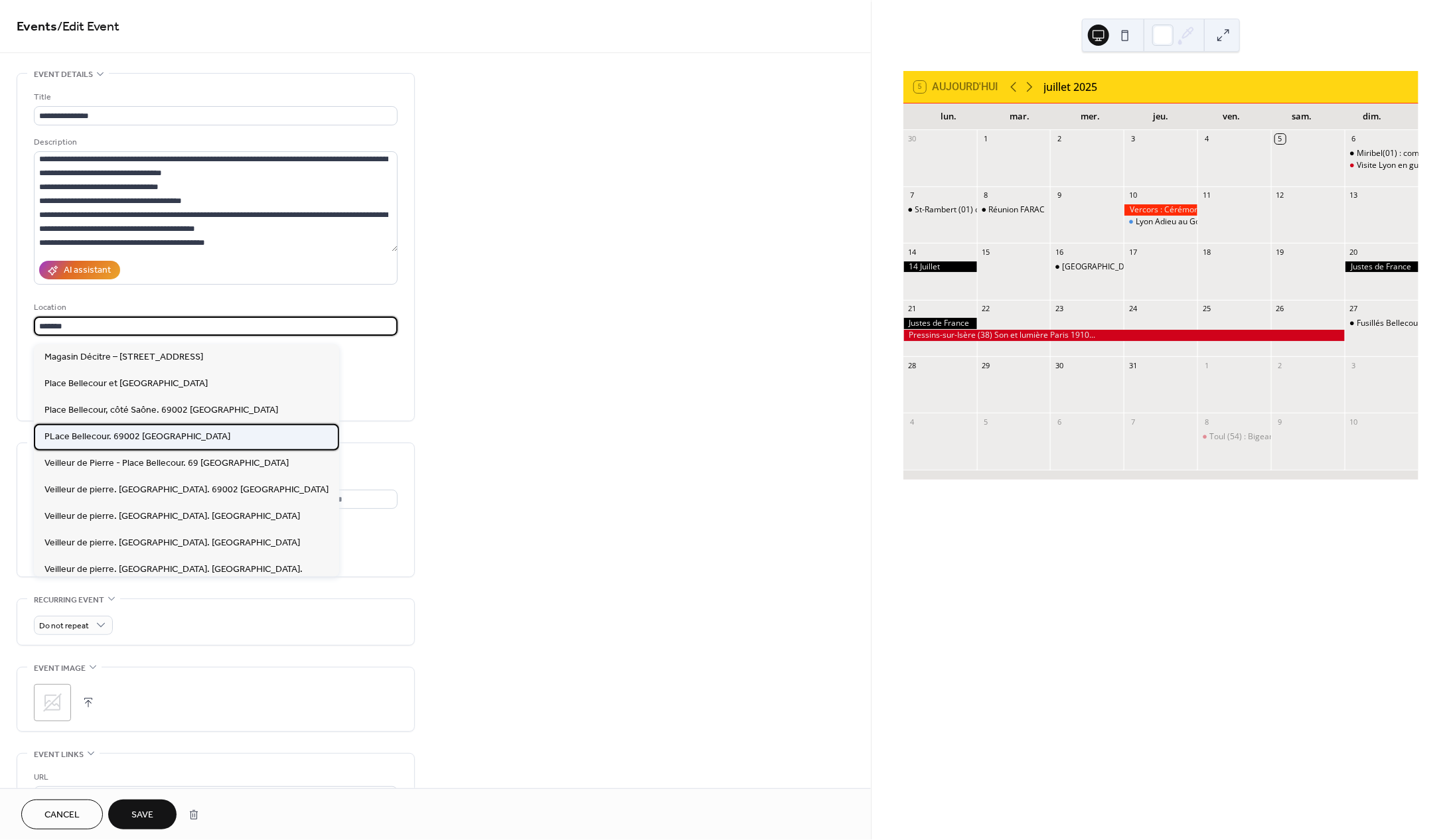 click on "PLace Bellecour. 69002 Lyon" at bounding box center [137, 437] 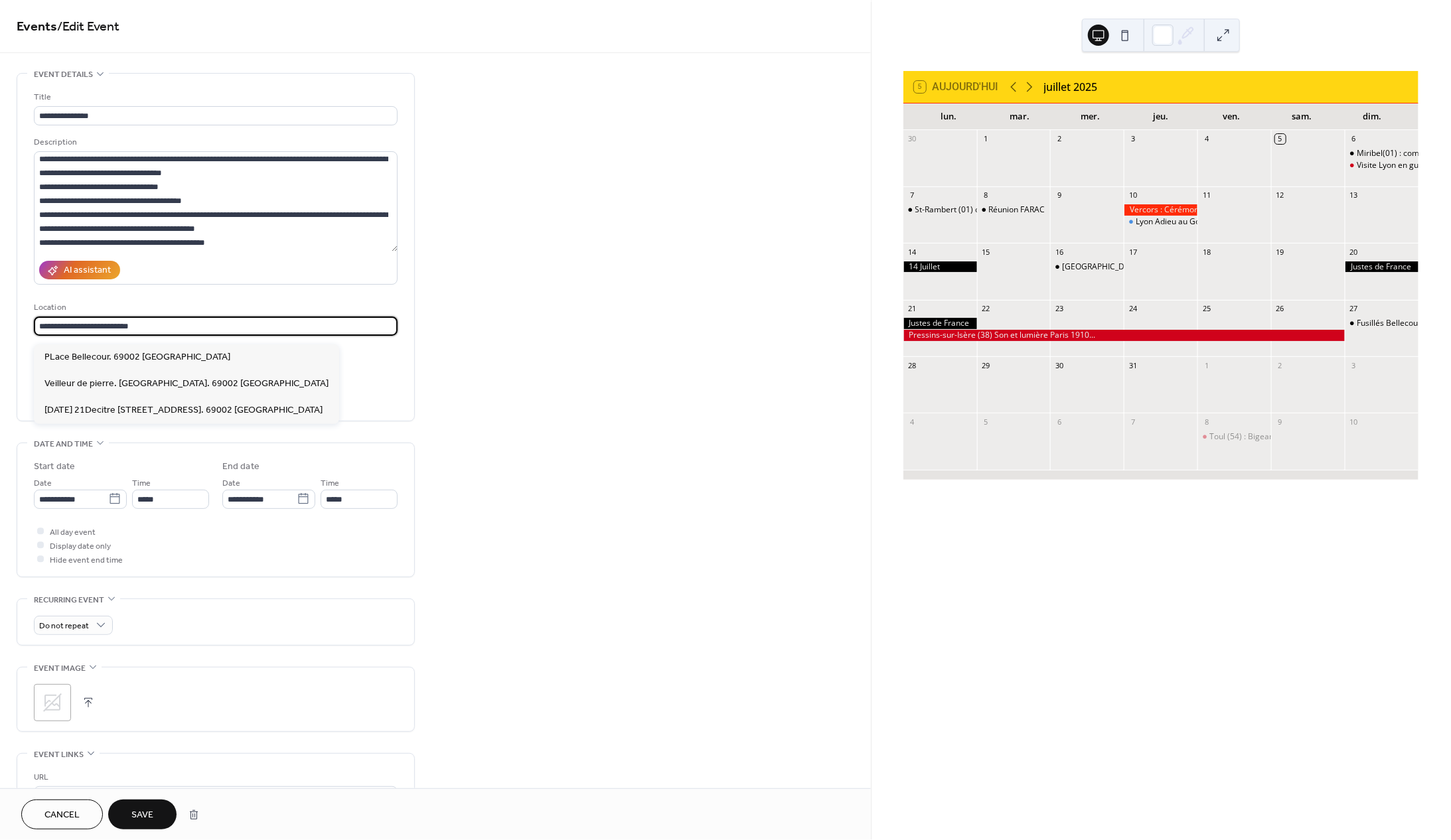 click on "**********" at bounding box center [216, 326] 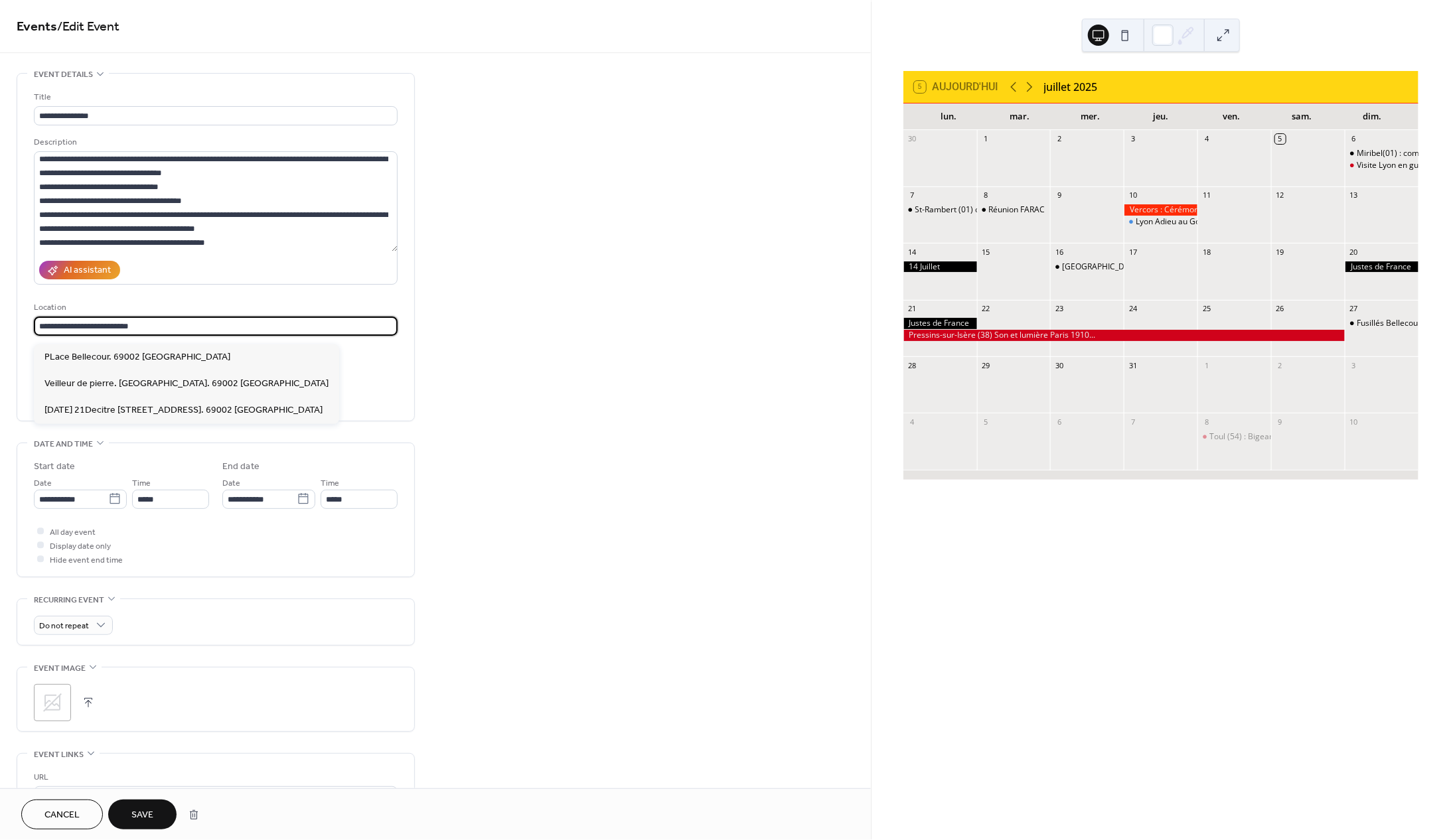 type on "**********" 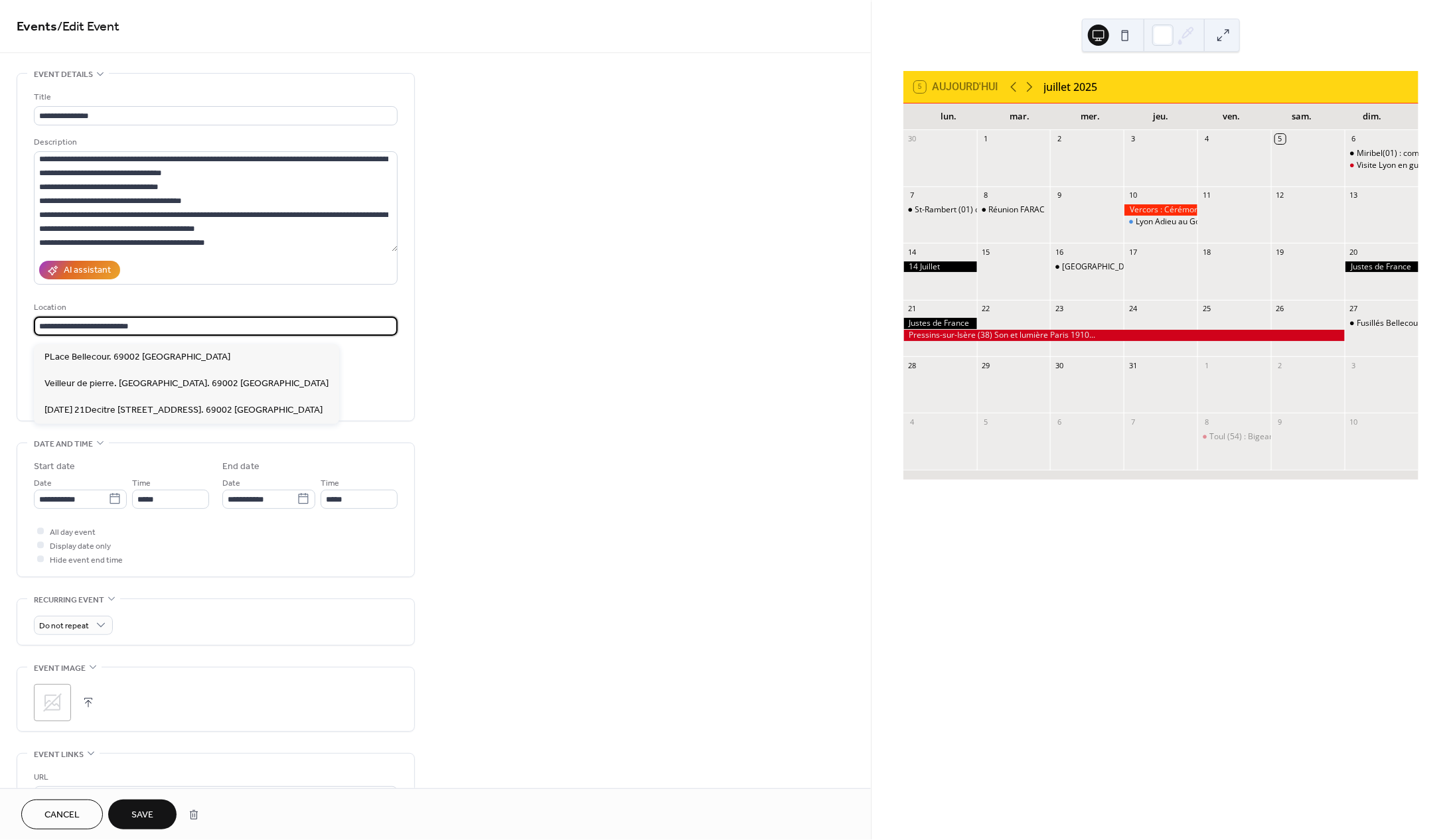click on "Event Color #000000FF" at bounding box center (216, 393) 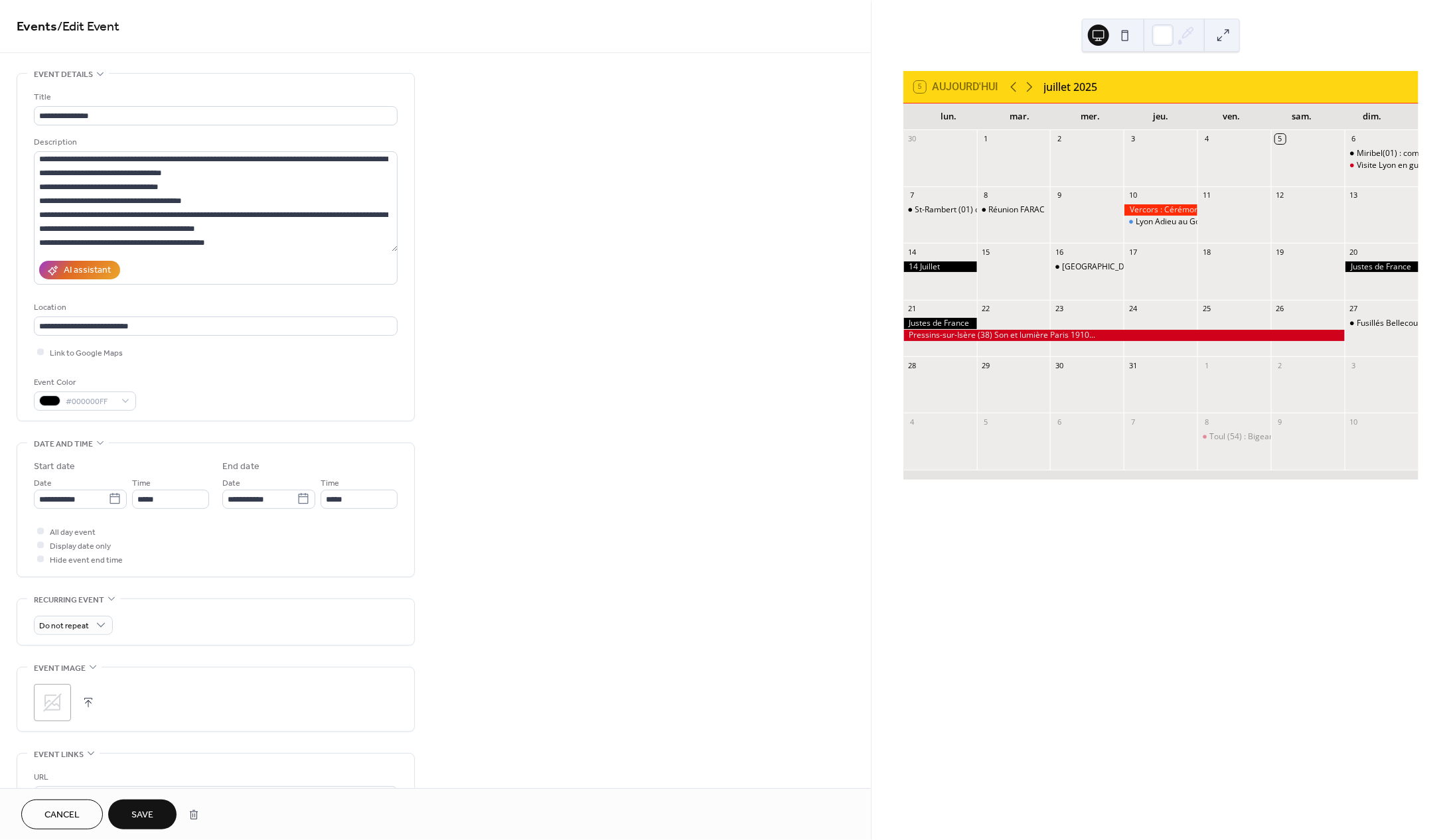 click on "Save" at bounding box center (142, 815) 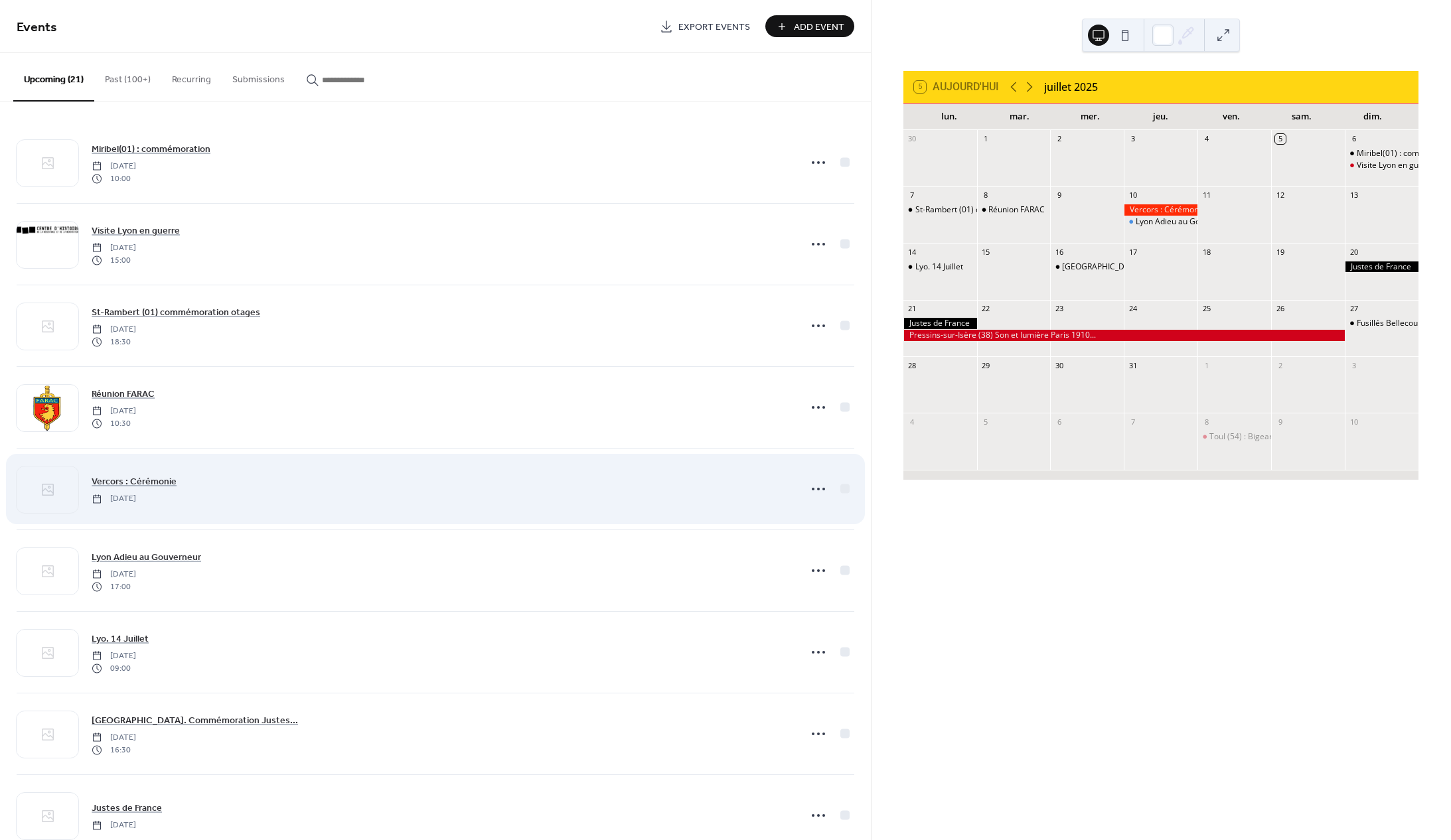 scroll, scrollTop: 0, scrollLeft: 0, axis: both 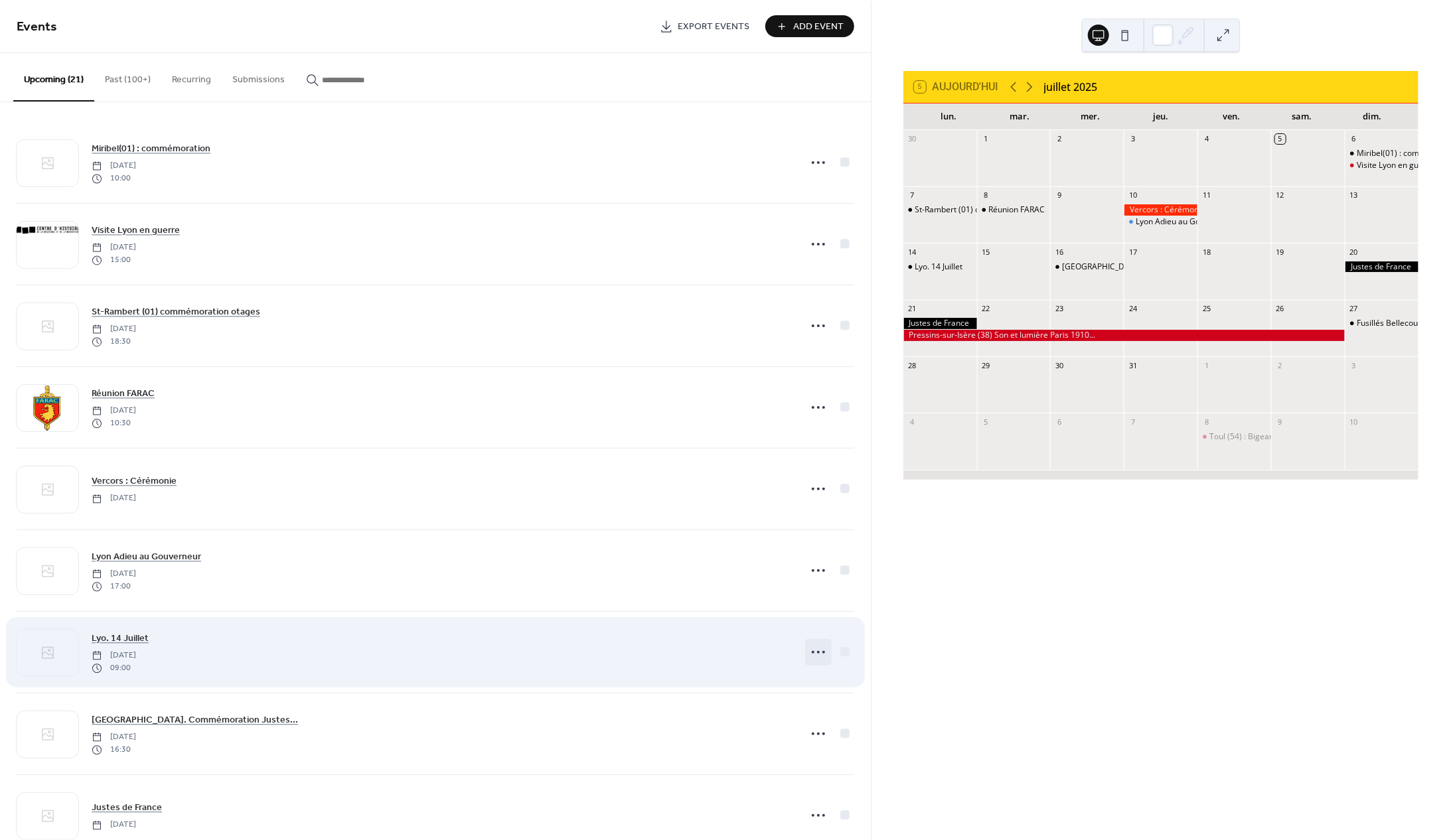 click 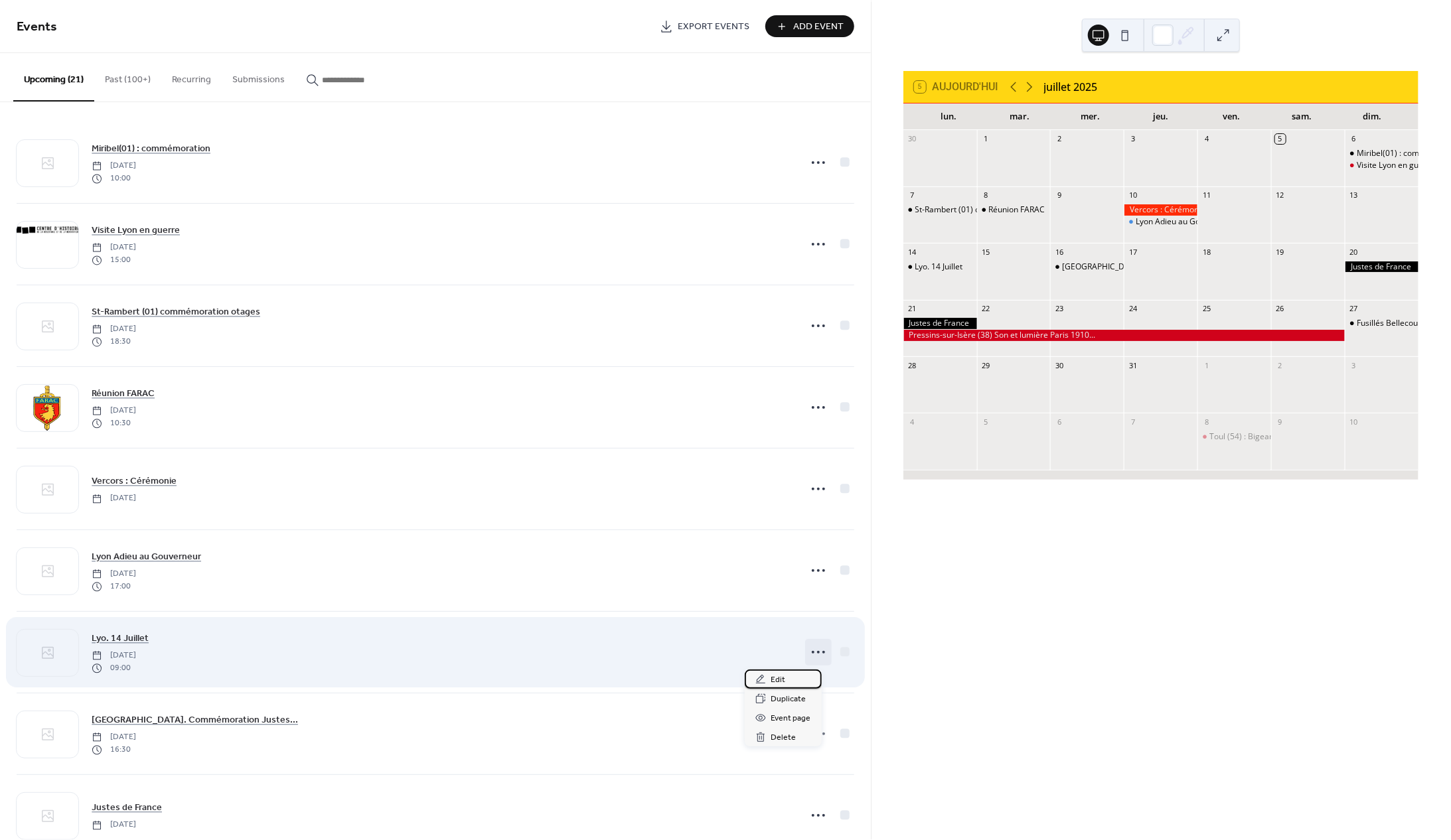 click 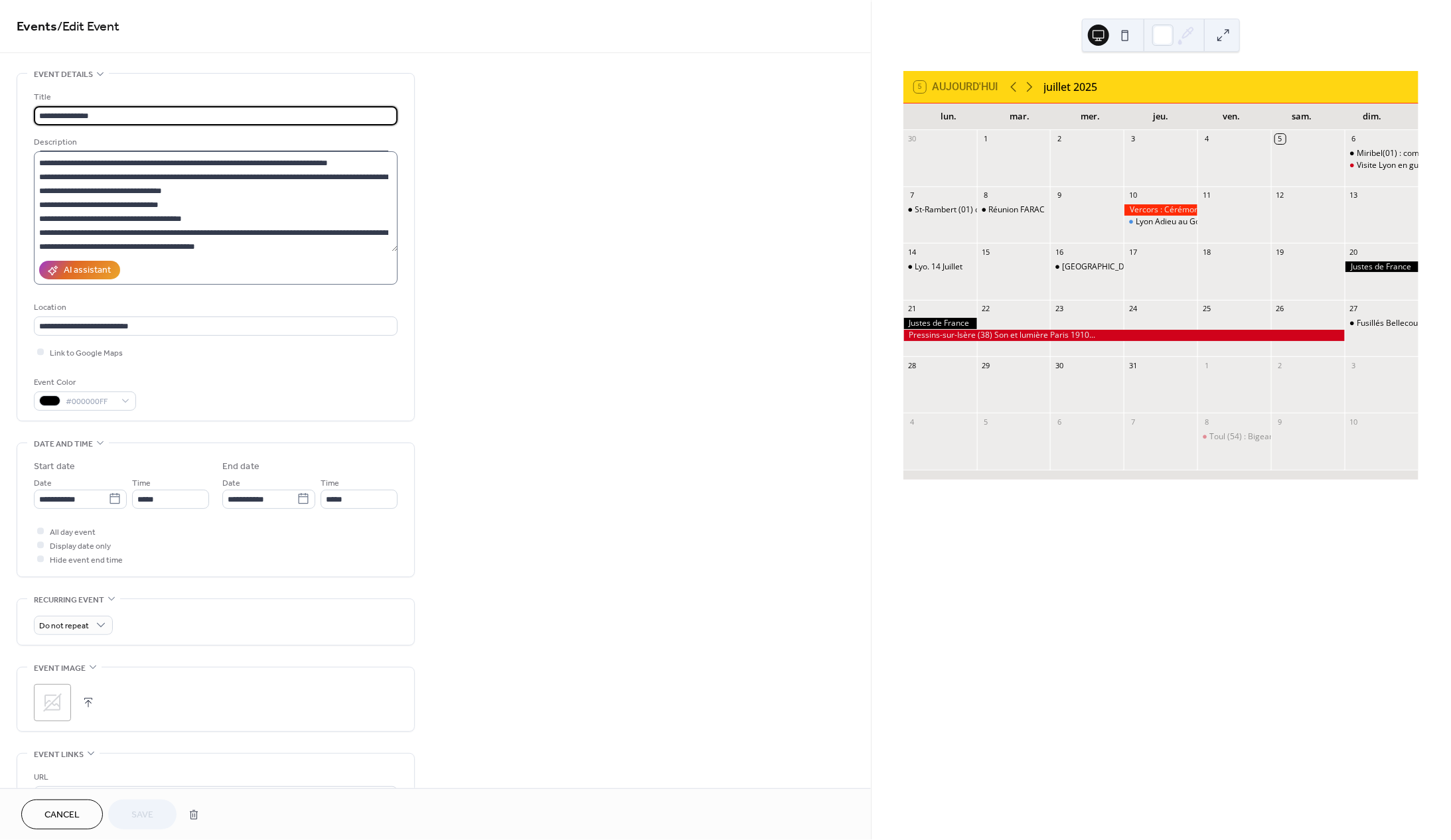 scroll, scrollTop: 31, scrollLeft: 0, axis: vertical 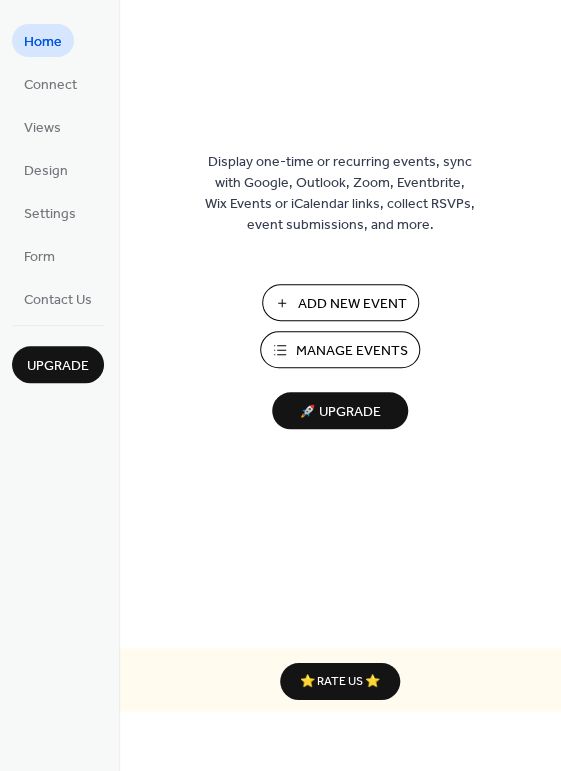 click on "Manage Events" at bounding box center [352, 351] 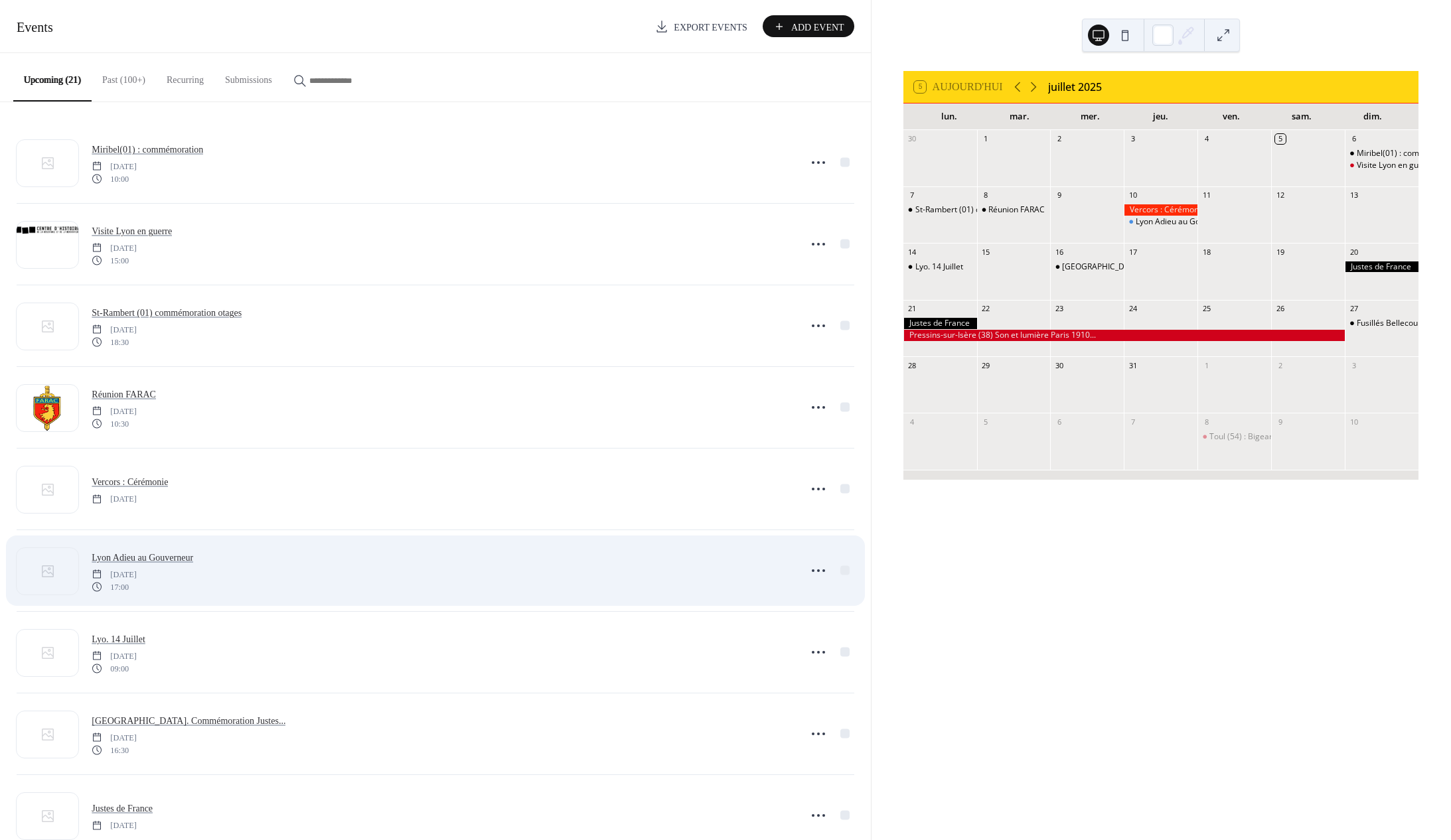 scroll, scrollTop: 0, scrollLeft: 0, axis: both 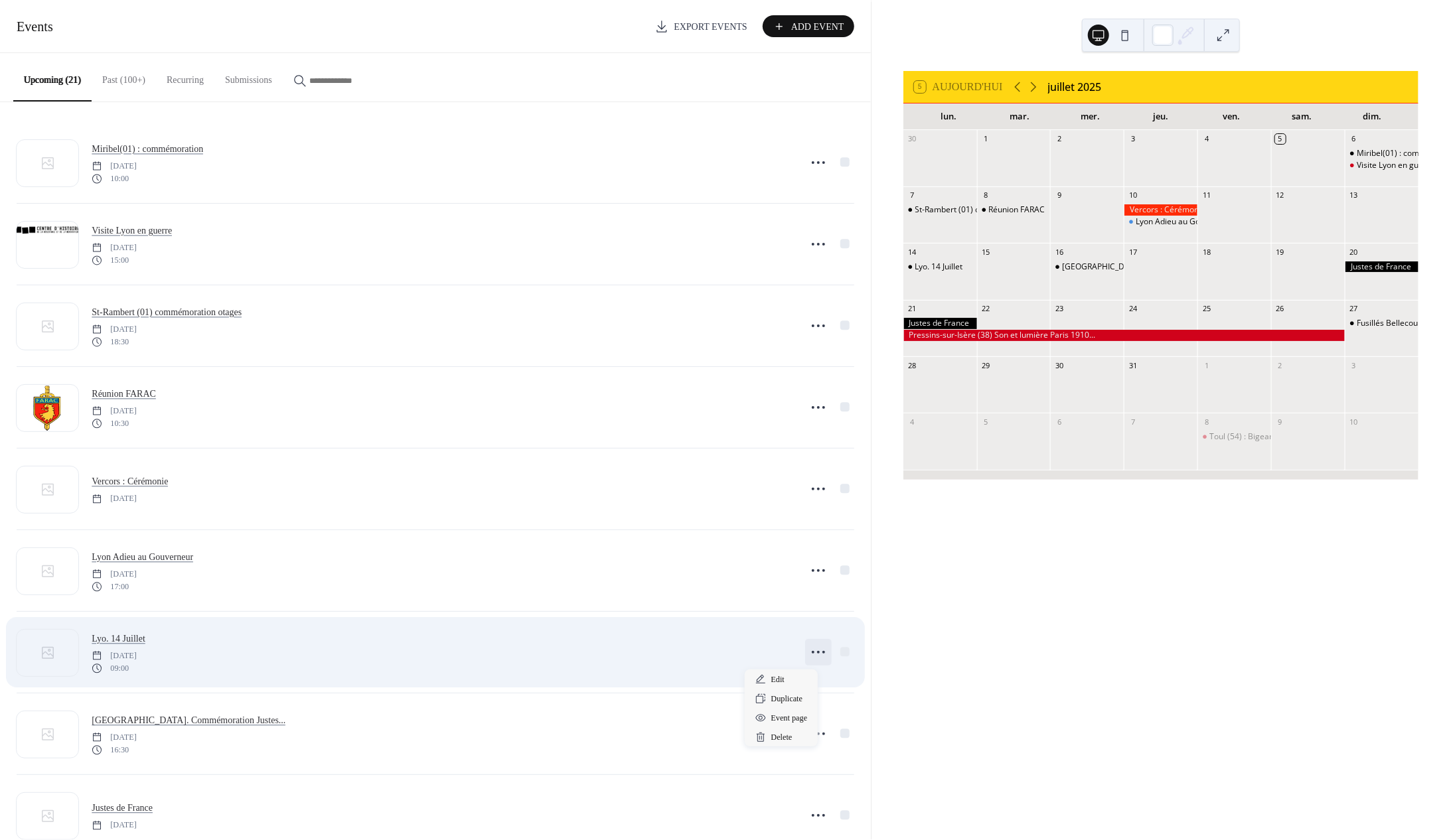 click 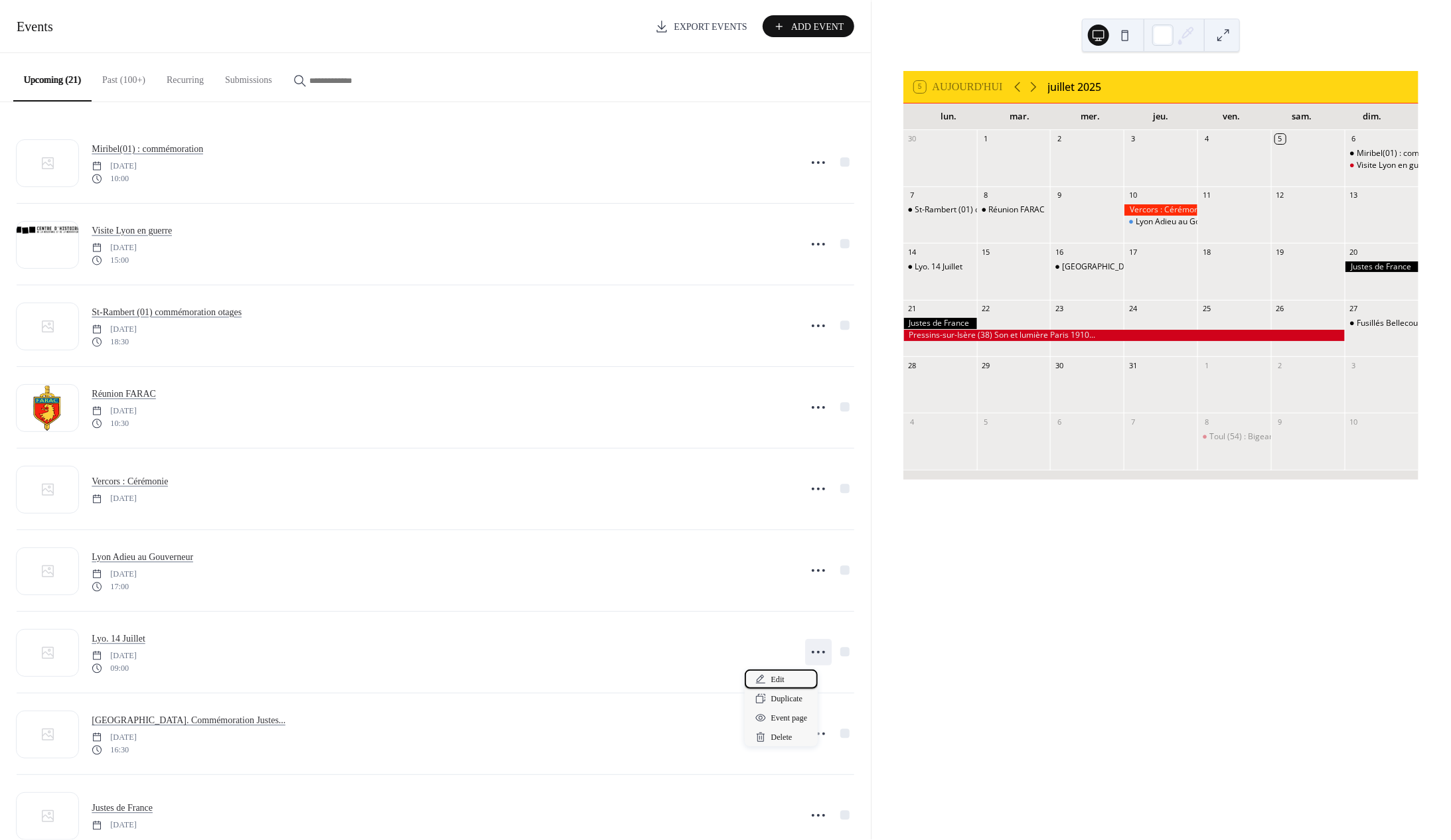drag, startPoint x: 771, startPoint y: 679, endPoint x: 757, endPoint y: 669, distance: 17.204651 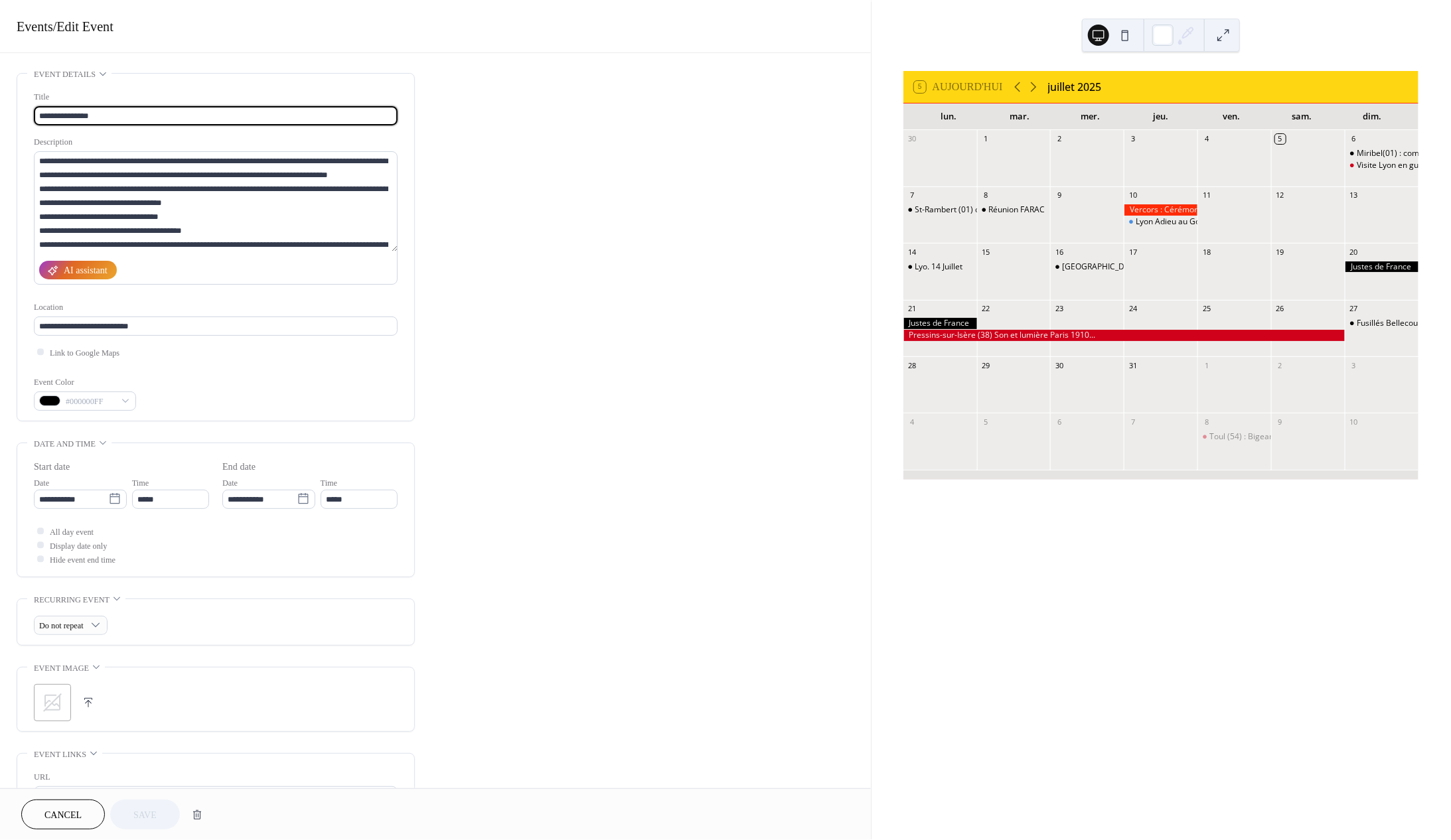 click on "**********" at bounding box center [216, 115] 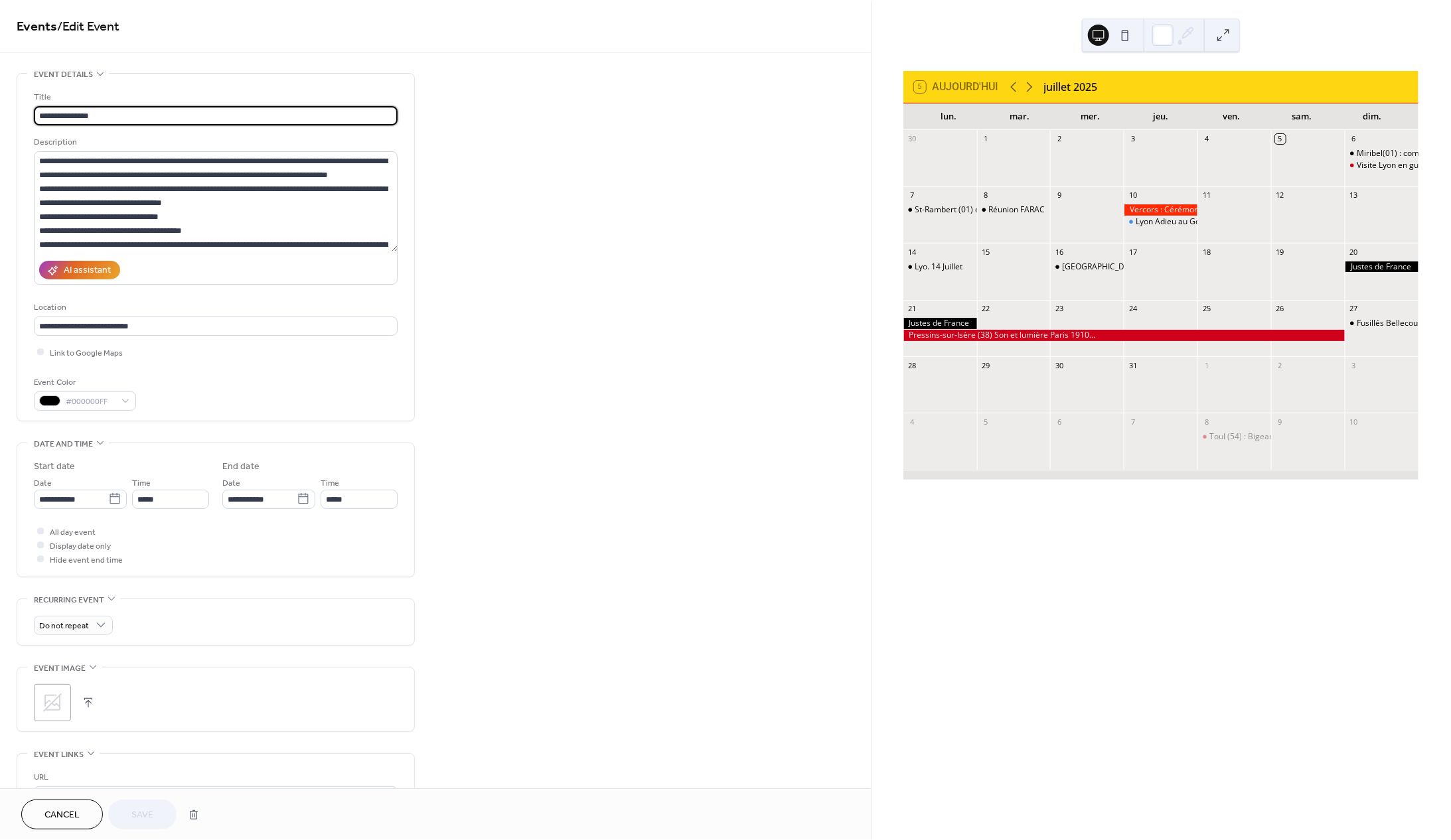 click on "**********" at bounding box center (216, 115) 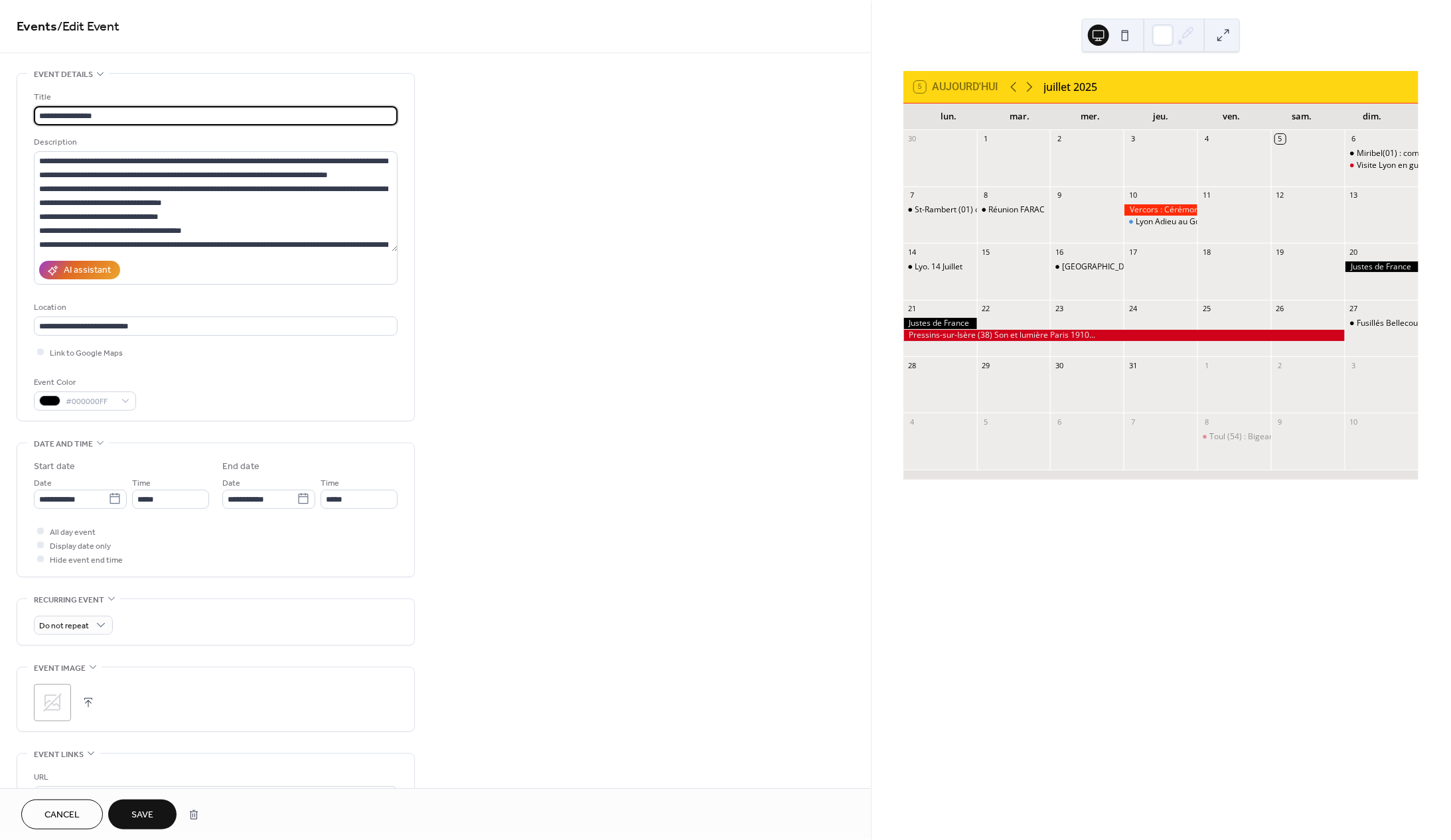 type on "**********" 